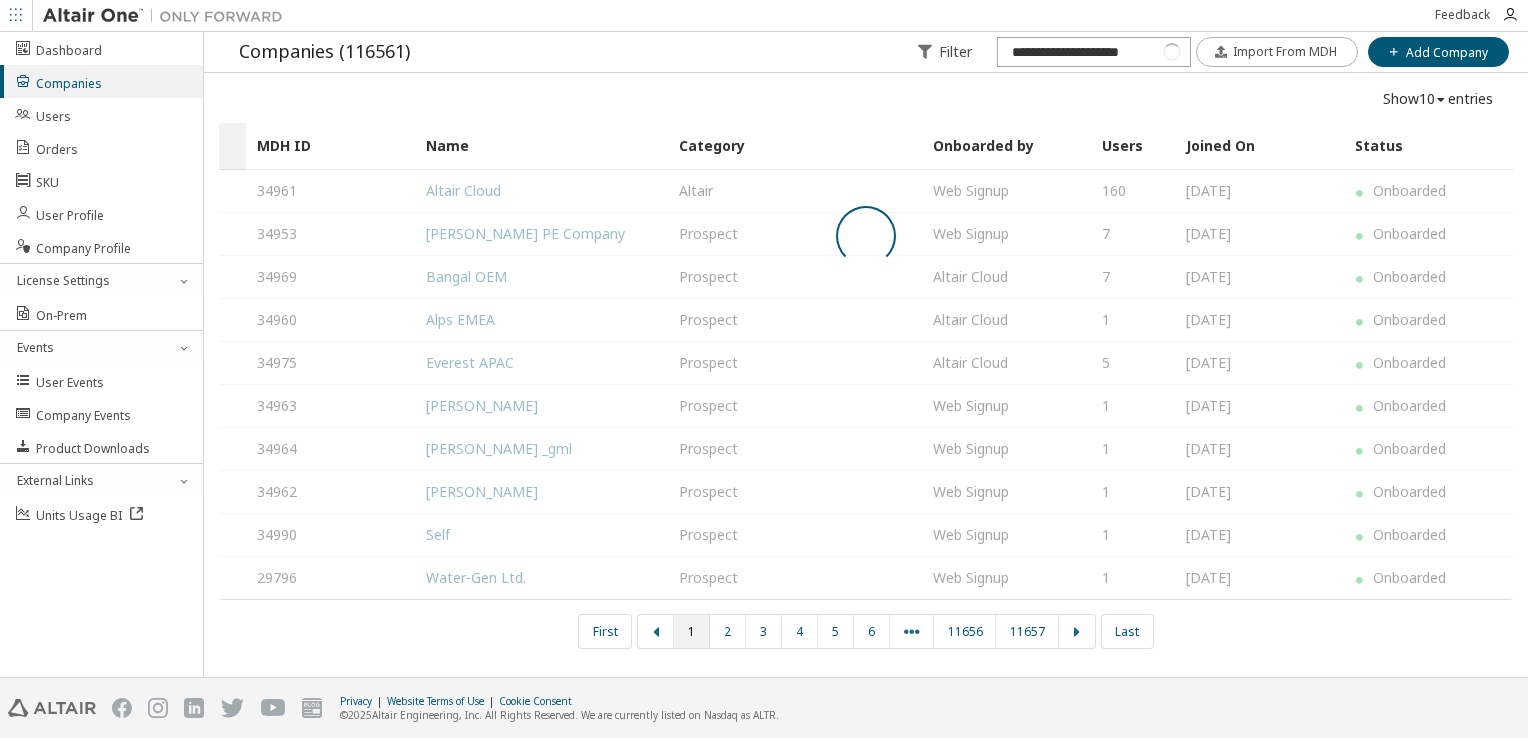 scroll, scrollTop: 0, scrollLeft: 0, axis: both 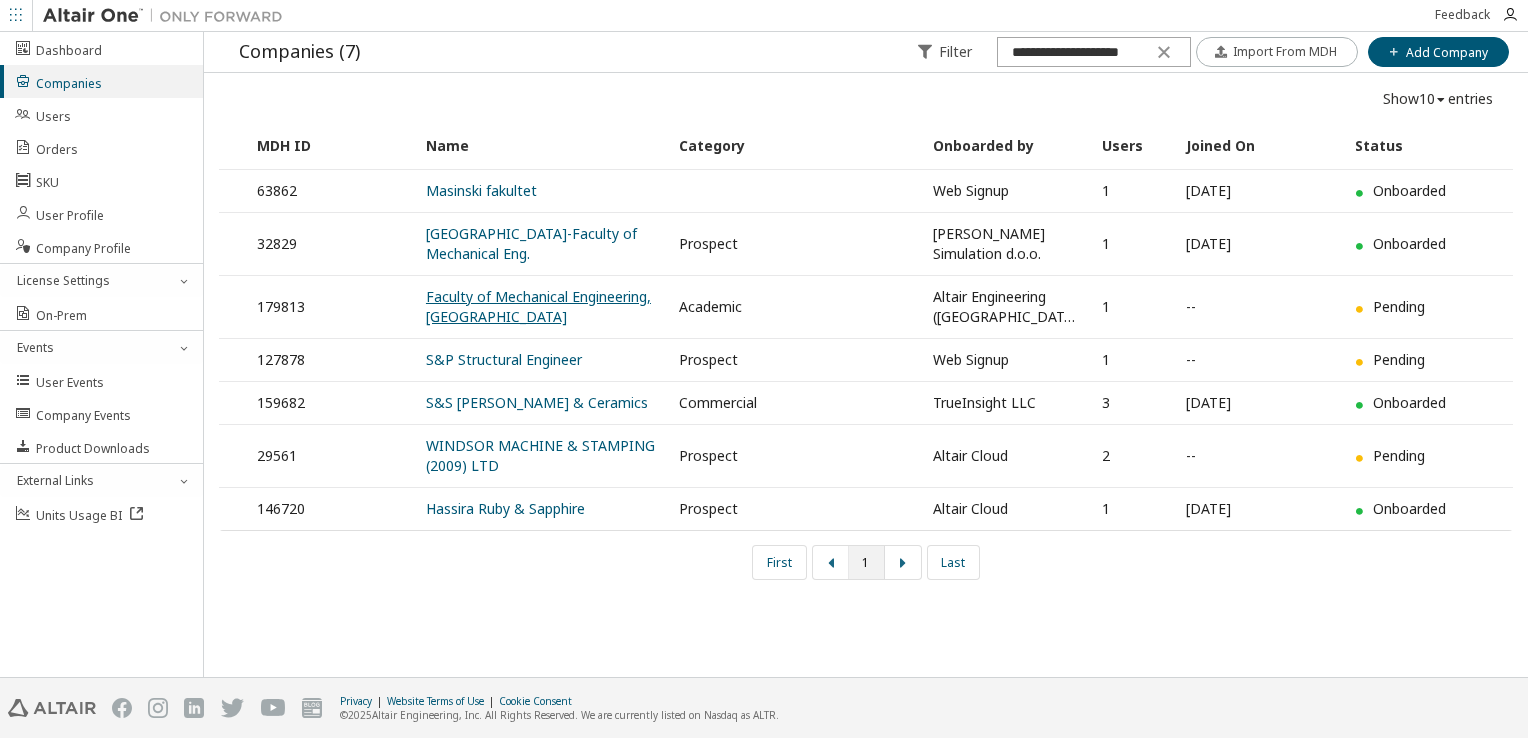 type on "**********" 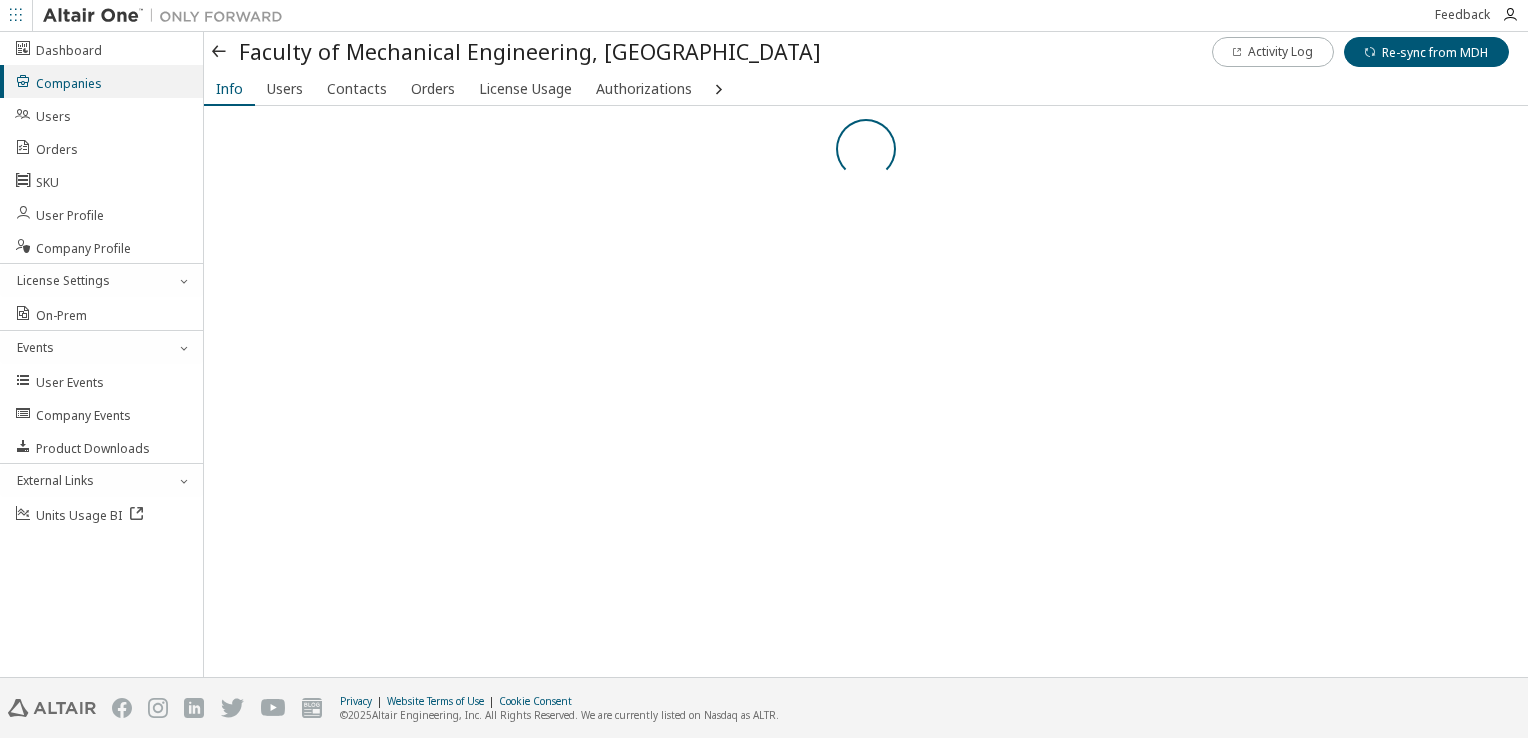 click at bounding box center [220, 52] 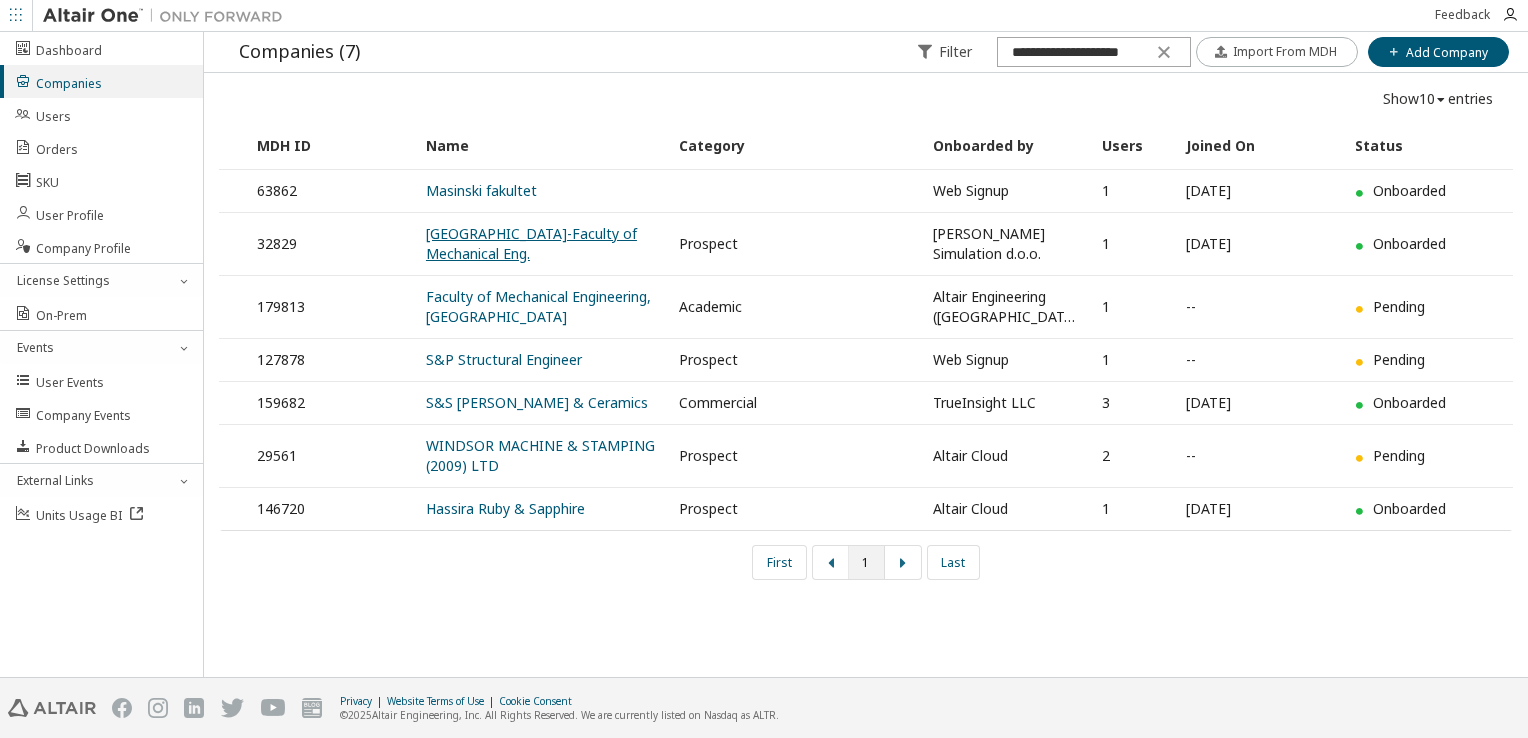click on "University of Belgrade-Faculty of Mechanical Eng." at bounding box center [531, 243] 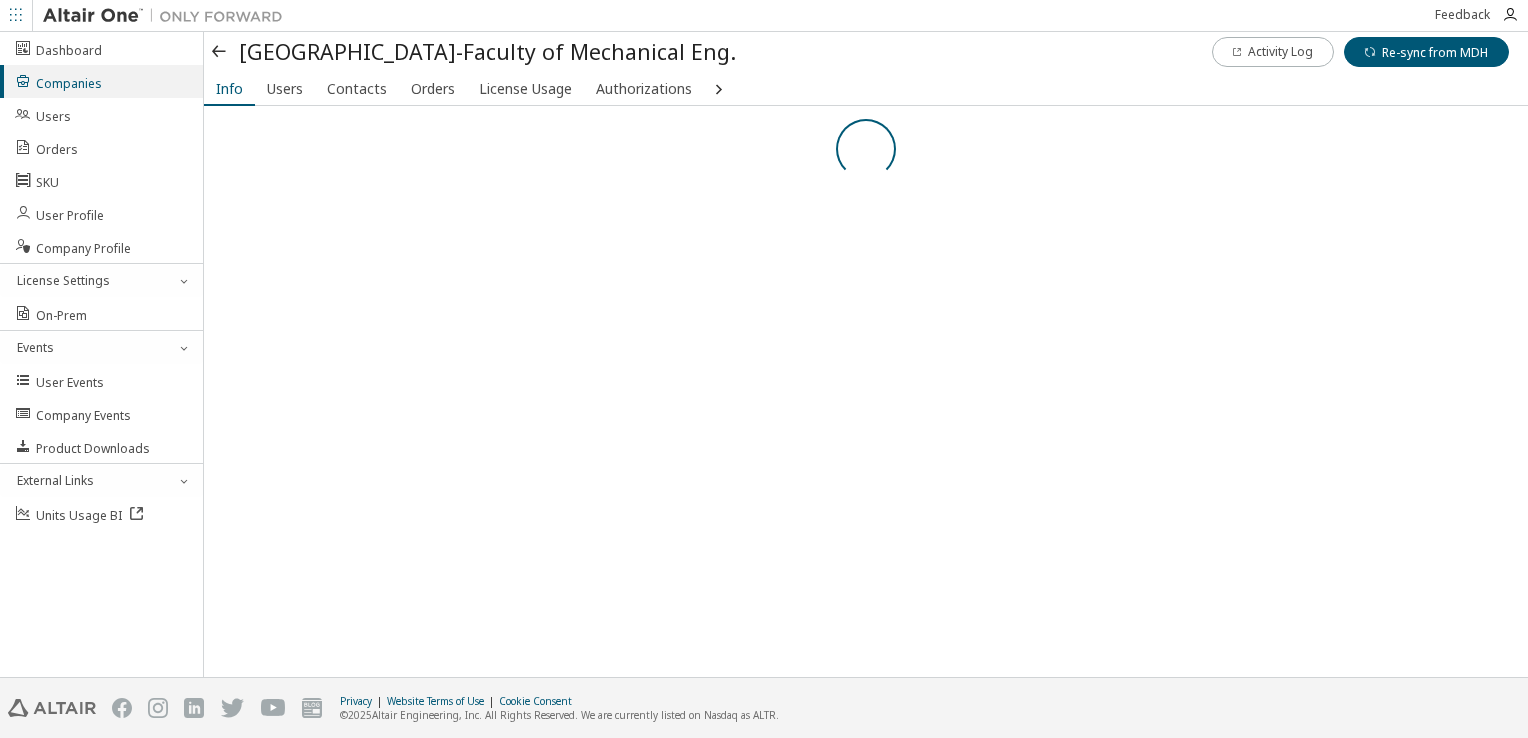 click at bounding box center (220, 52) 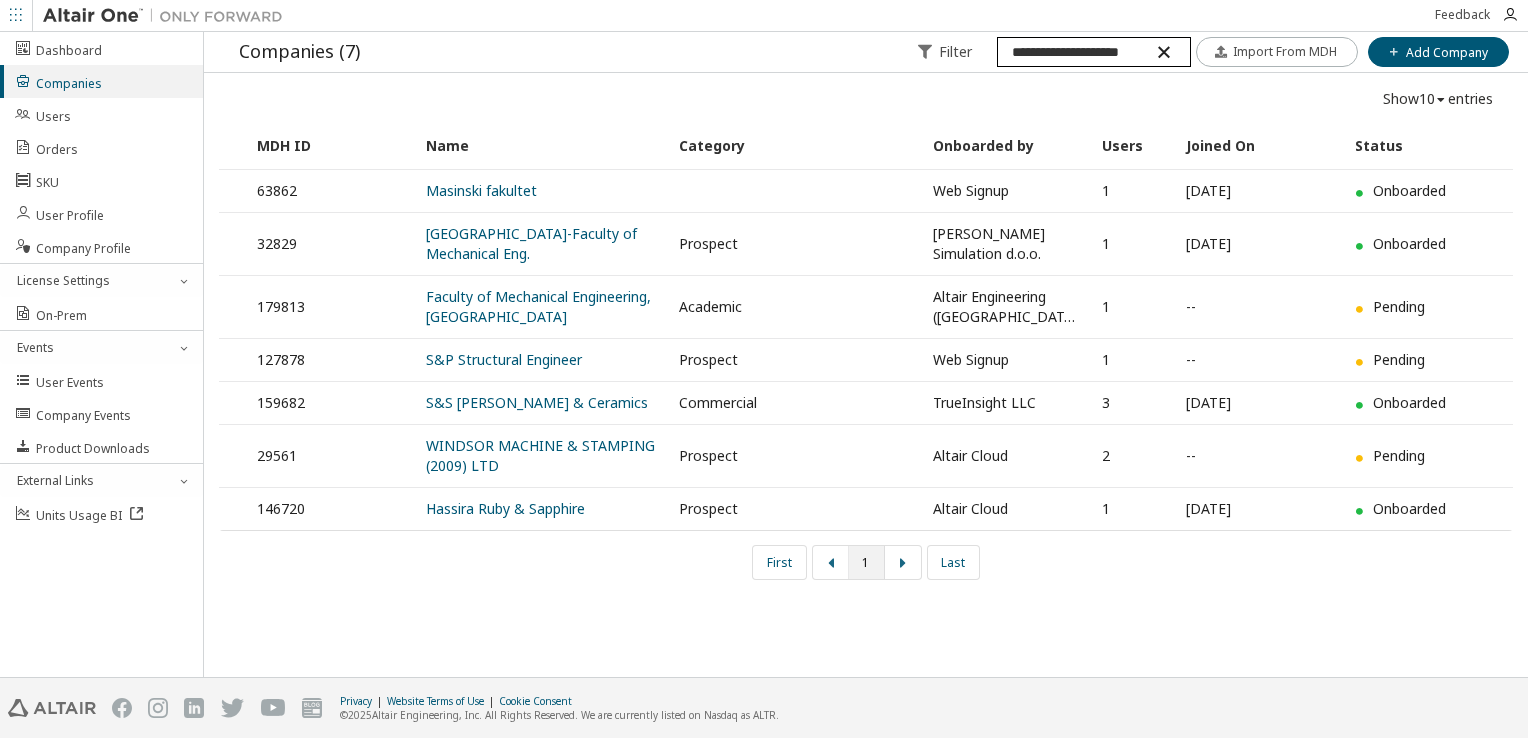 click on "**********" at bounding box center [1093, 52] 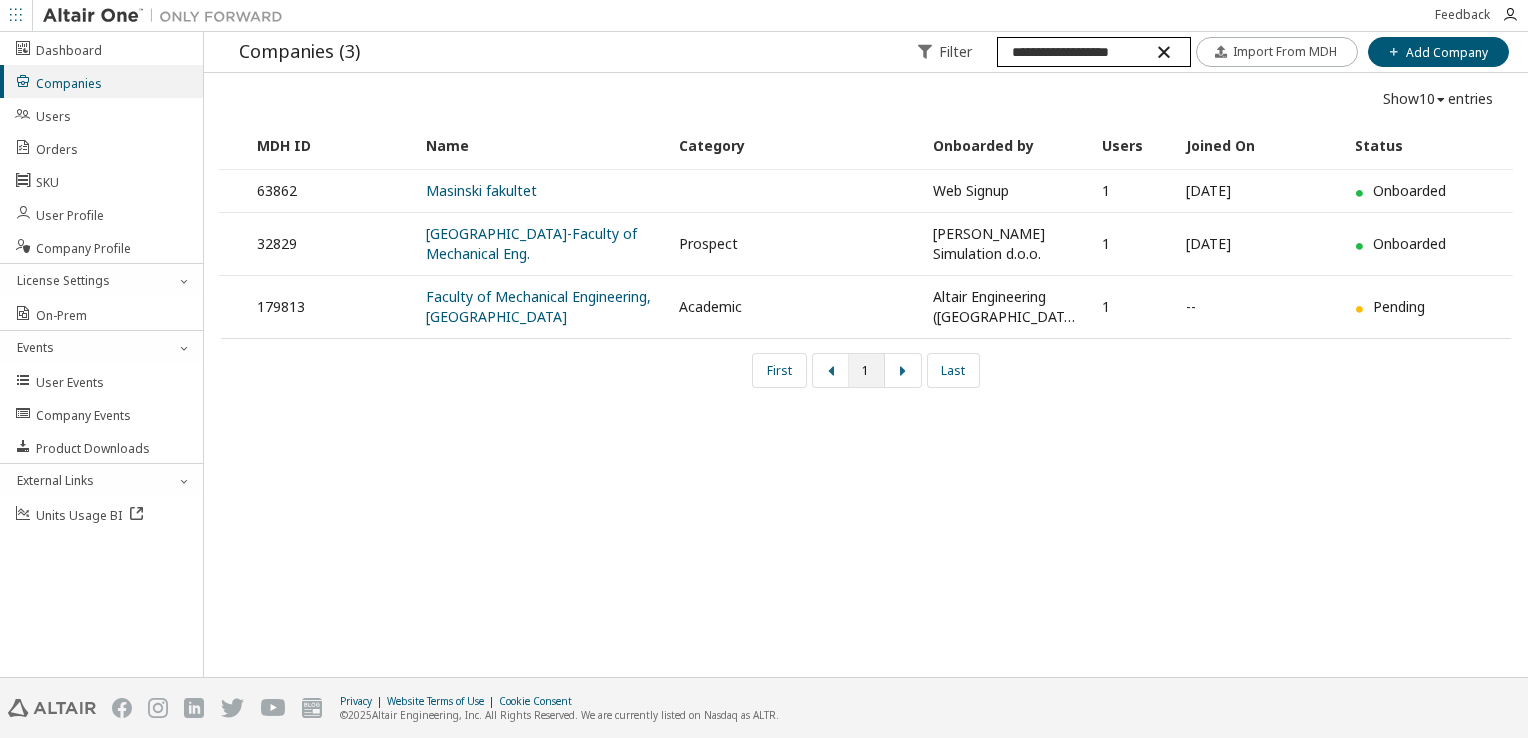 click on "**********" at bounding box center (1093, 52) 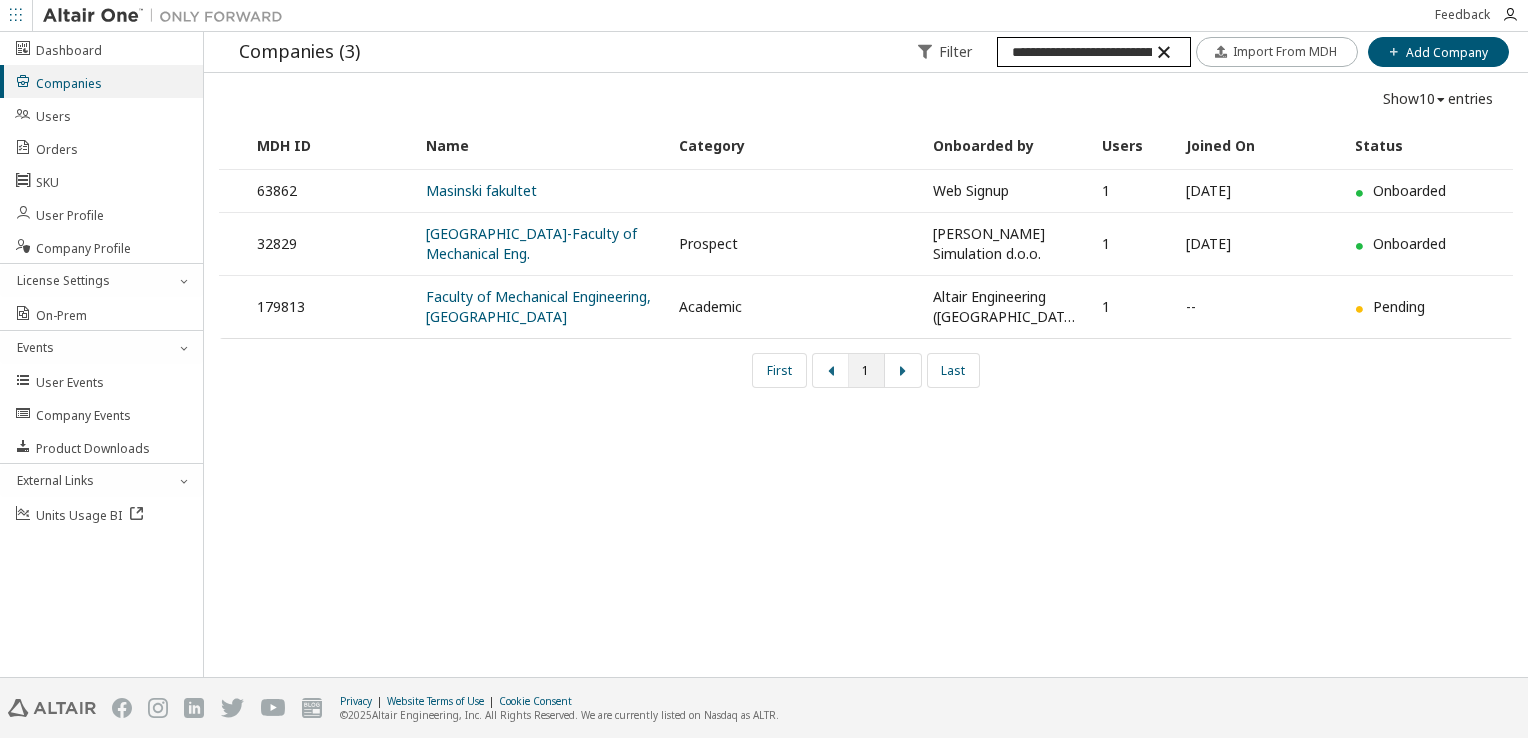 scroll, scrollTop: 0, scrollLeft: 176, axis: horizontal 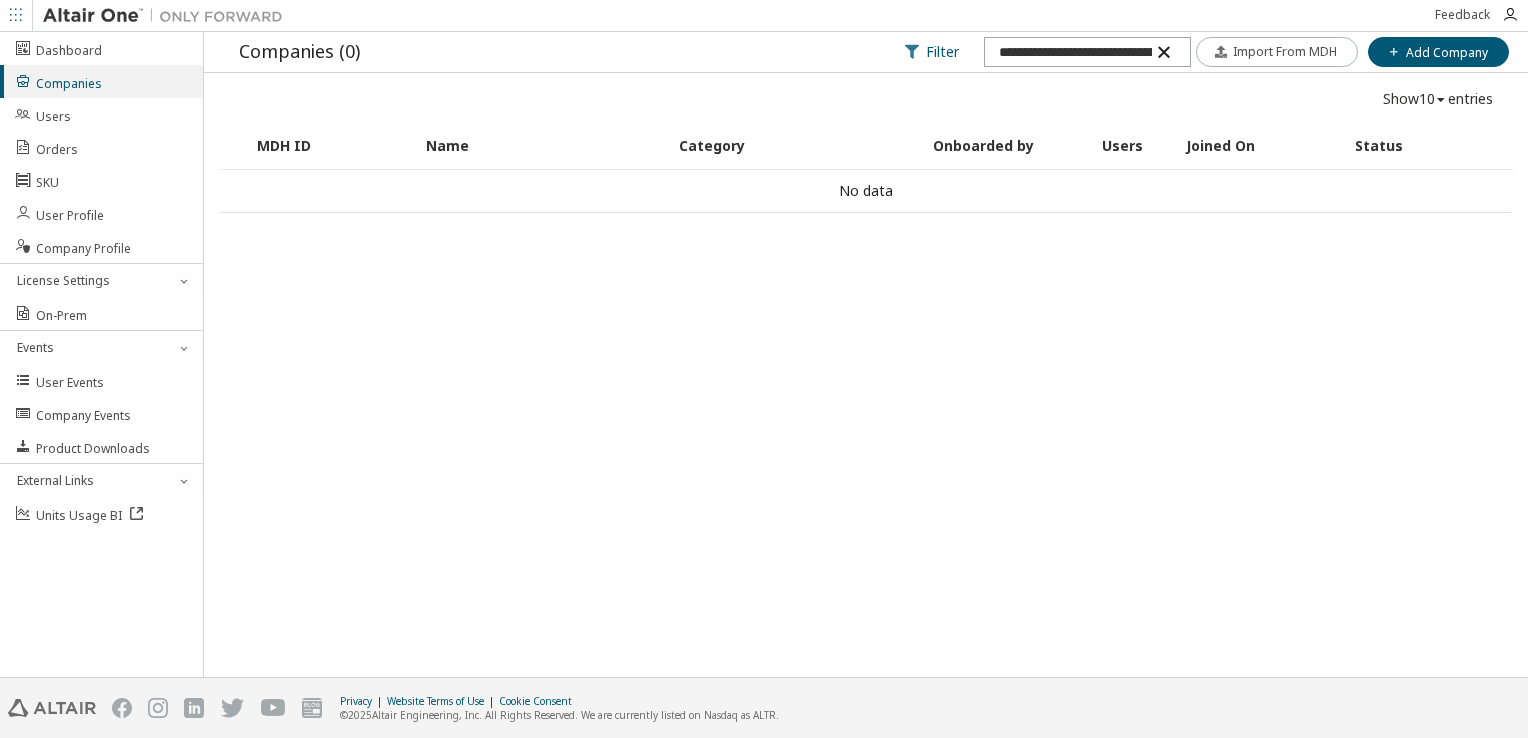 drag, startPoint x: 1014, startPoint y: 45, endPoint x: 976, endPoint y: 44, distance: 38.013157 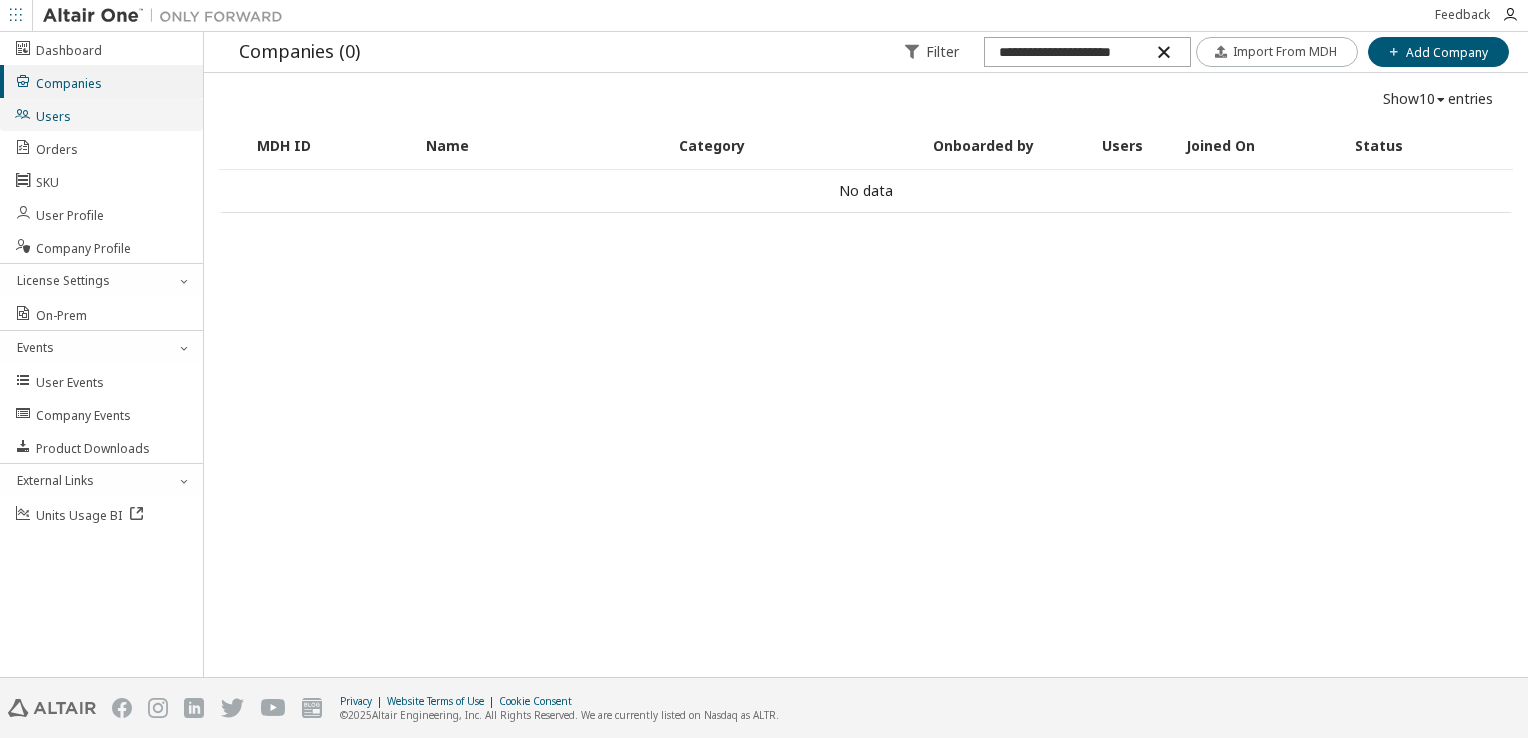 type on "**********" 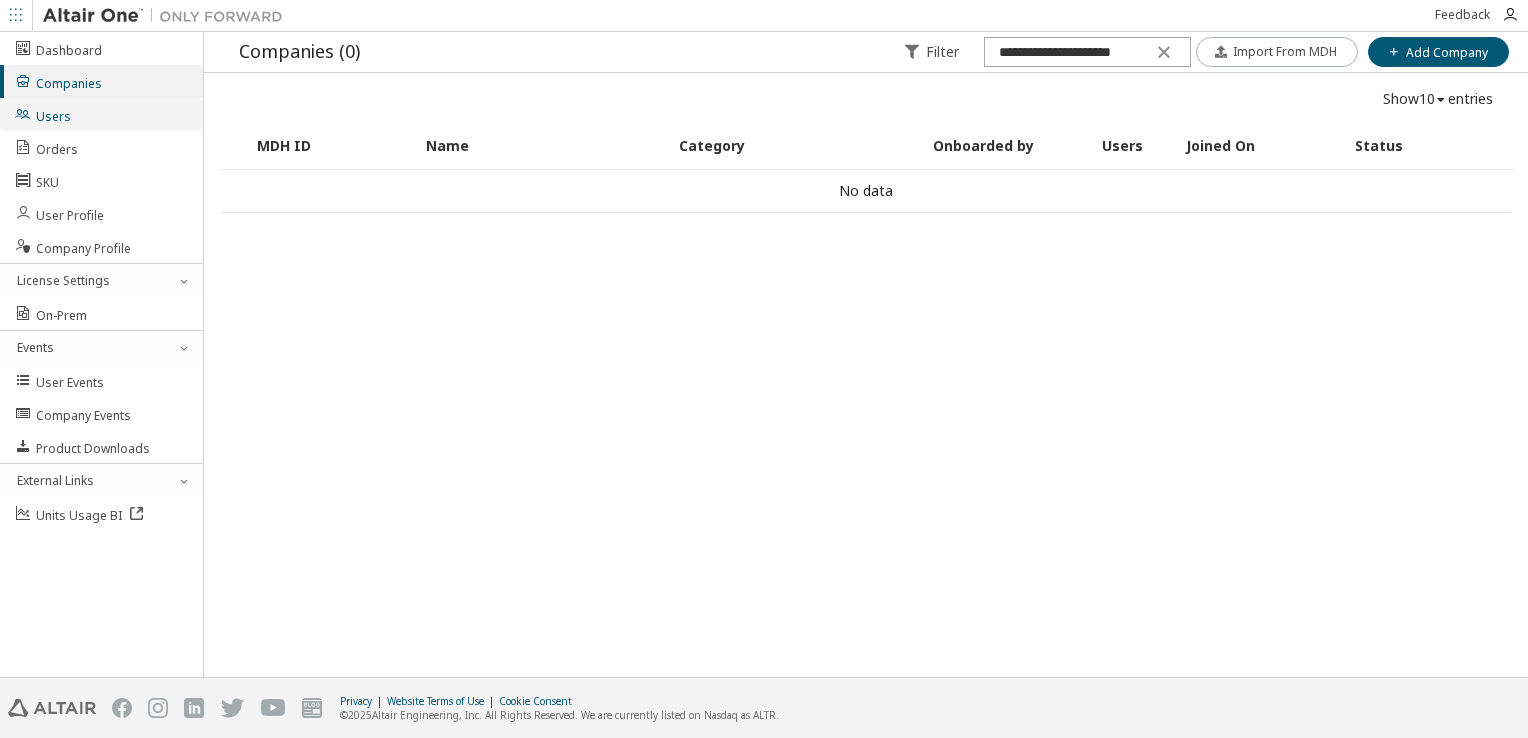 click on "Users" at bounding box center (101, 114) 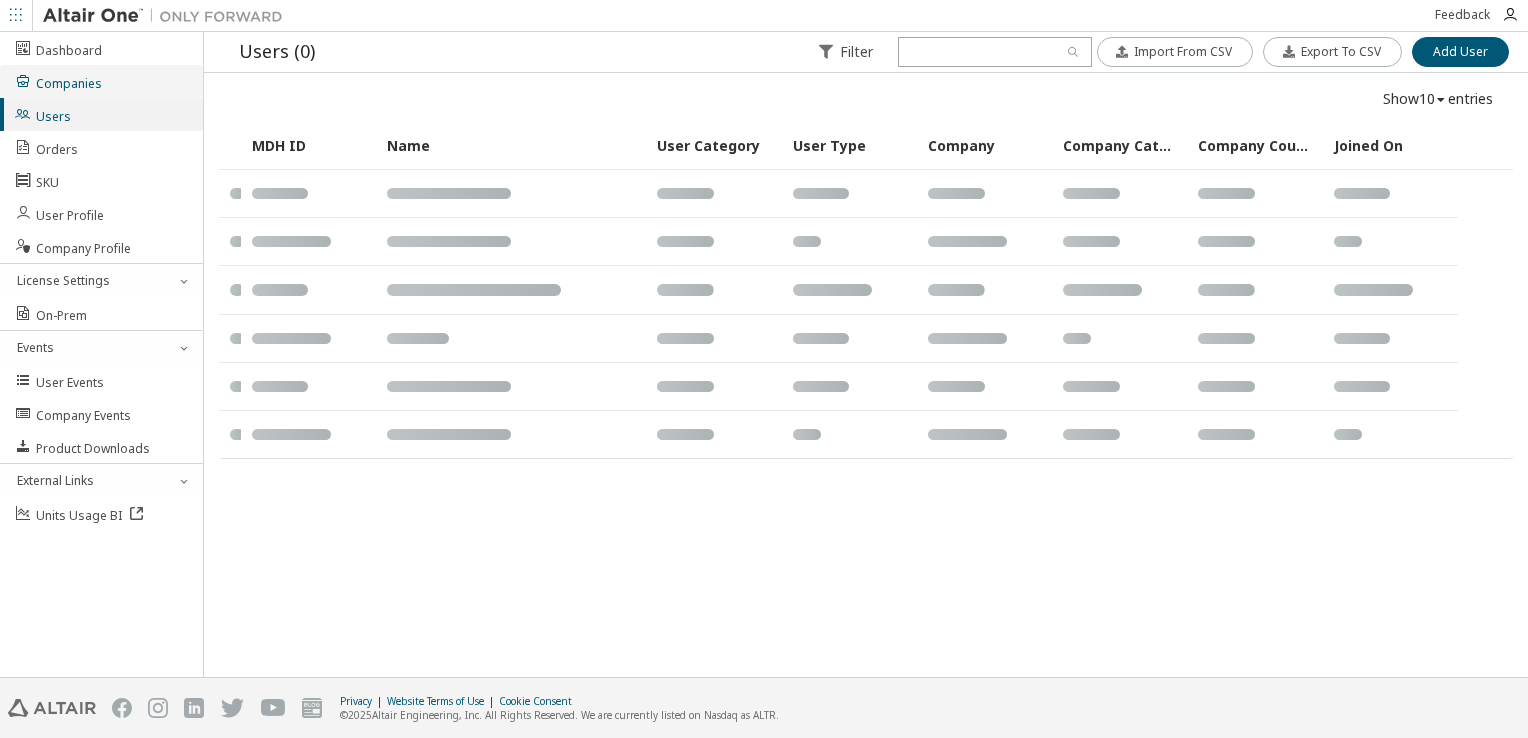 click on "Companies" at bounding box center [58, 81] 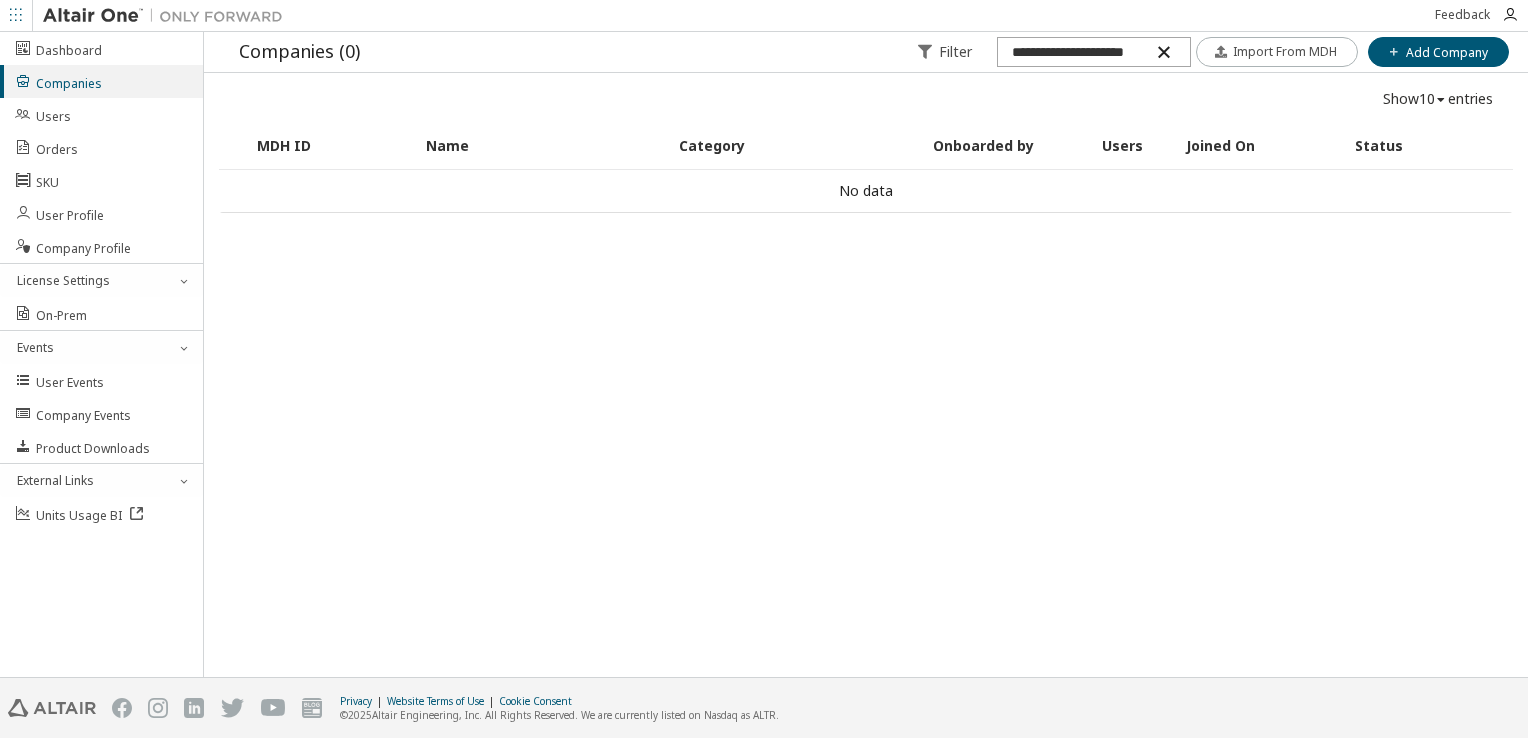 click at bounding box center (1163, 52) 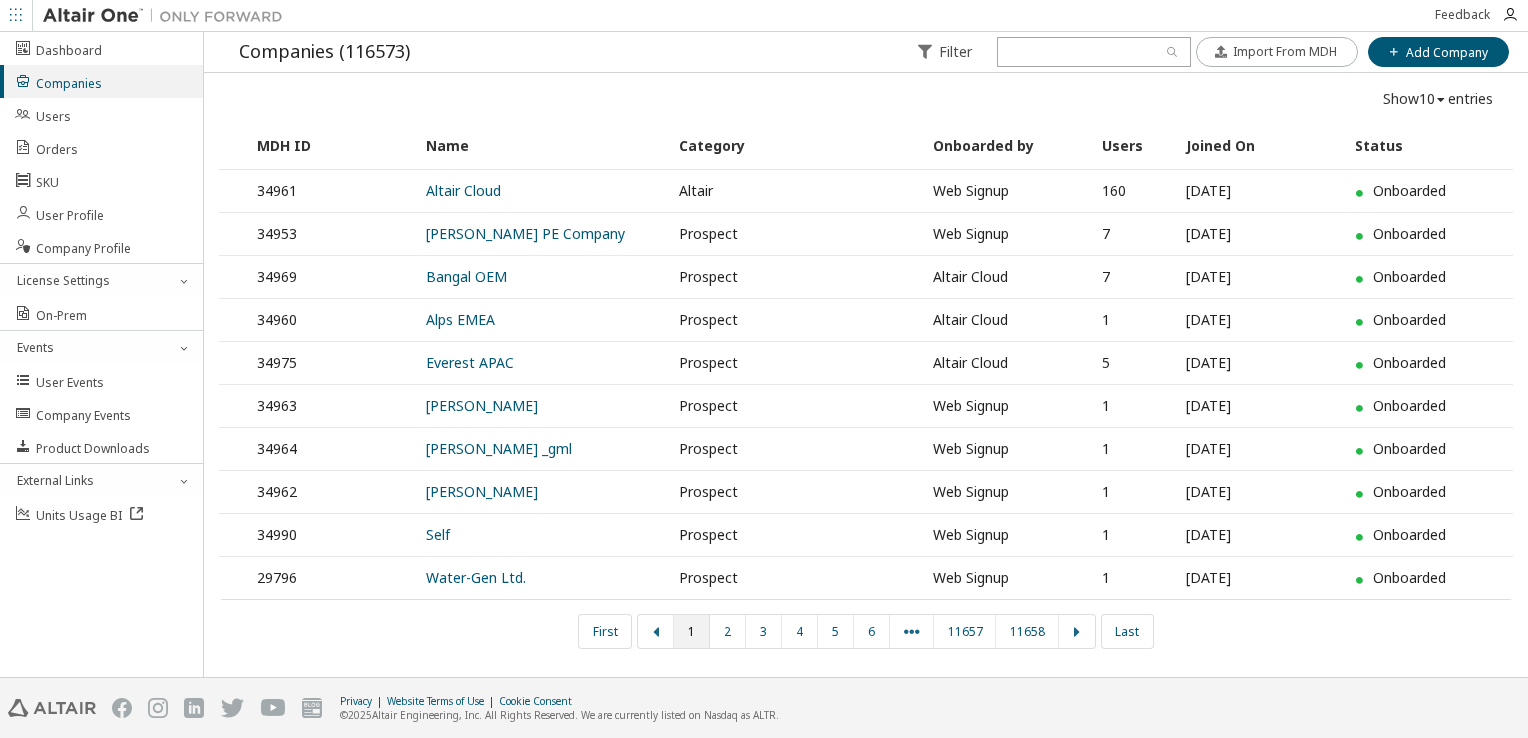 click on "Feedback Dashboard Companies Users Orders SKU User Profile Company Profile License Settings On-Prem Events User Events Company Events Product Downloads External Links Units Usage BI Companies (116573) Filter Import From MDH  Add Company  Import From MDH  Add Company  Show  10 10 30 50 100 entries MDH ID Name Category Onboarded by Users Joined On Status 34961 Altair Cloud Altair Web Signup 160 2018-06-01 Onboarded 34953 Ron PE Company Prospect Web Signup 7 2018-08-02 Onboarded 34969 Bangal OEM Prospect Altair Cloud 7 2018-08-17 Onboarded 34960 Alps EMEA Prospect Altair Cloud 1 2018-08-20 Onboarded 34975 Everest APAC Prospect Altair Cloud 5 2018-08-20 Onboarded 34963 Arpit Agarwal Prospect Web Signup 1 2018-08-22 Onboarded 34964 Srikant _gml Prospect Web Signup 1 2018-08-29 Onboarded 34962 Adam Winslow Prospect Web Signup 1 2018-08-30 Onboarded 34990 Self Prospect Web Signup 1 2018-09-05 Onboarded 29796 Water-Gen Ltd. Prospect Web Signup 1 2018-09-06 Onboarded First 1 2 3 4 5 6 11657" at bounding box center (764, 369) 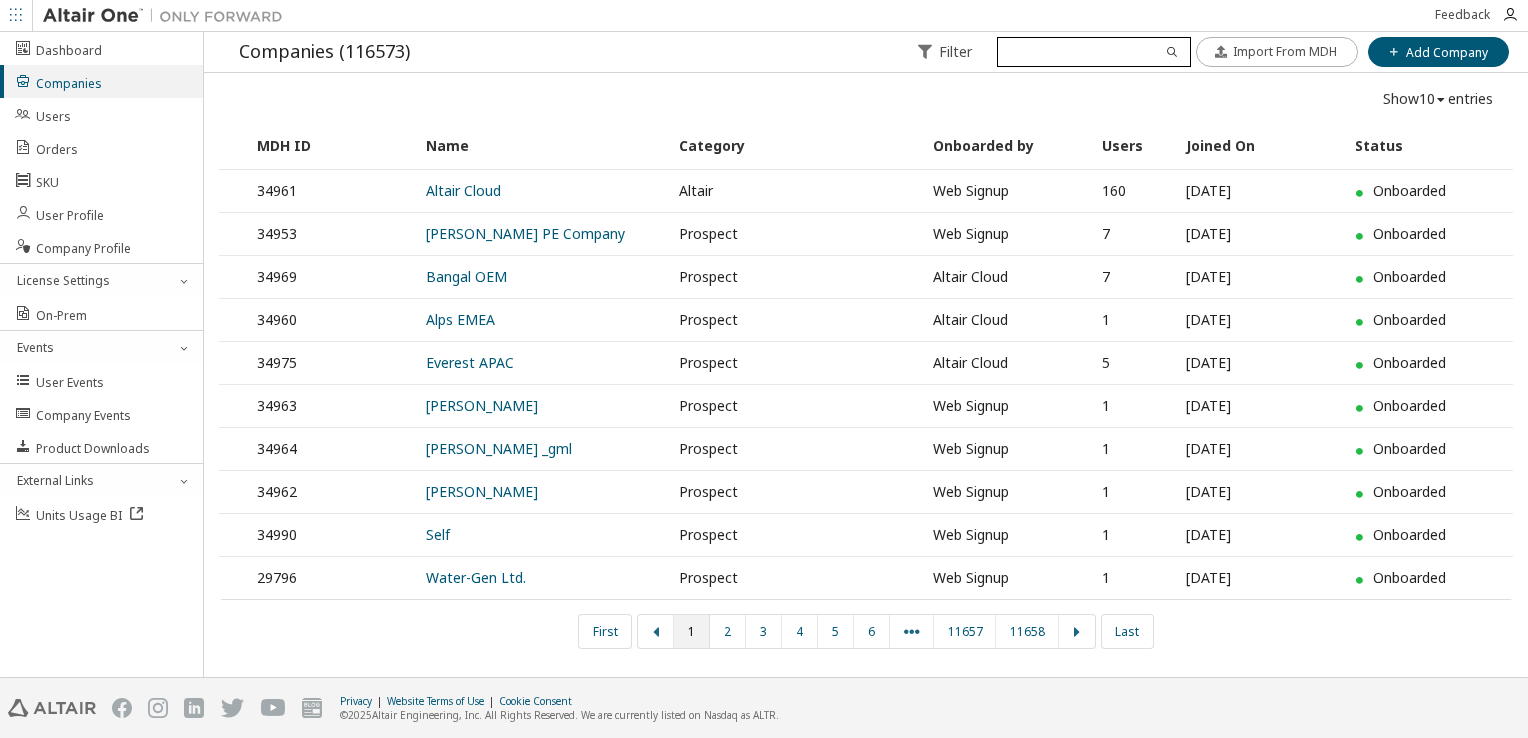 click at bounding box center [1093, 52] 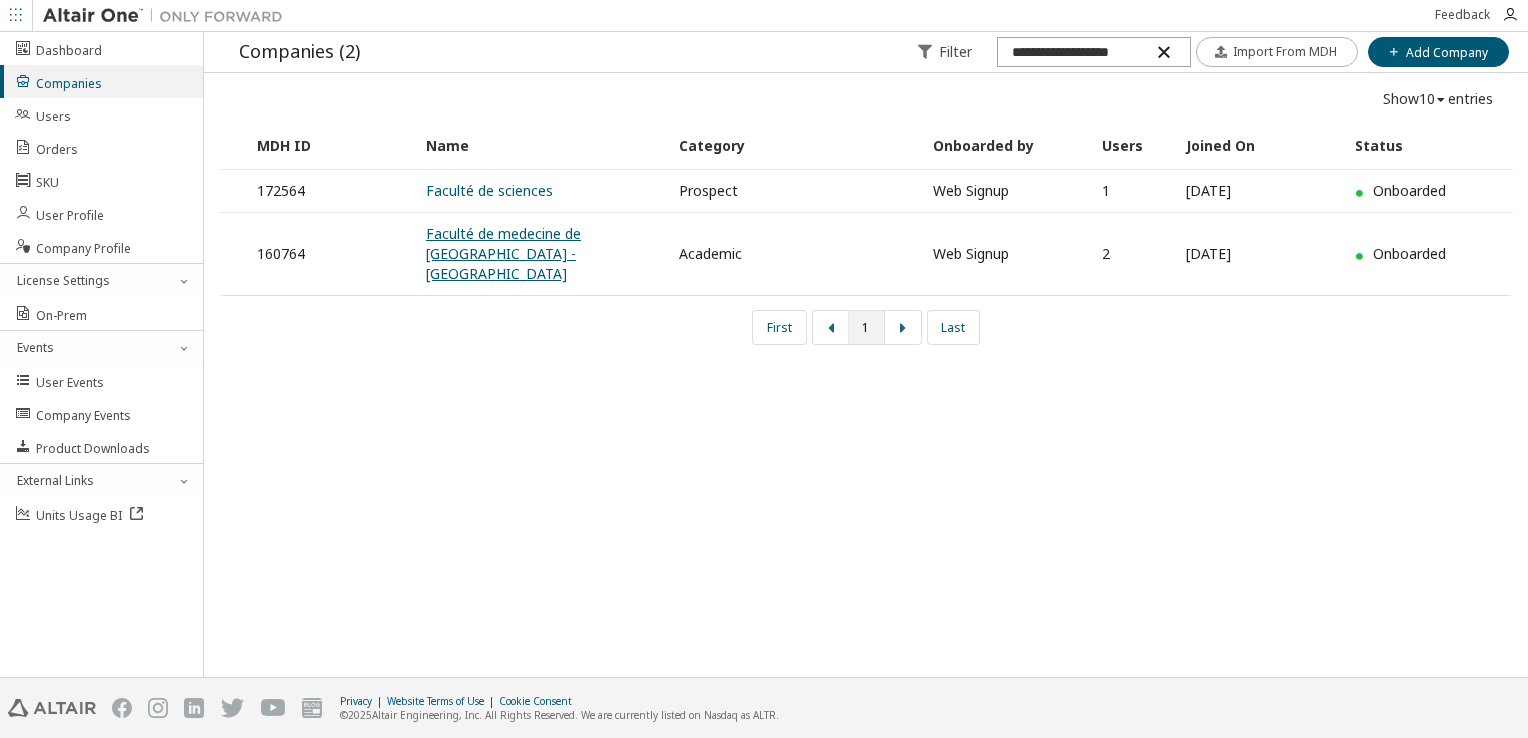 type on "**********" 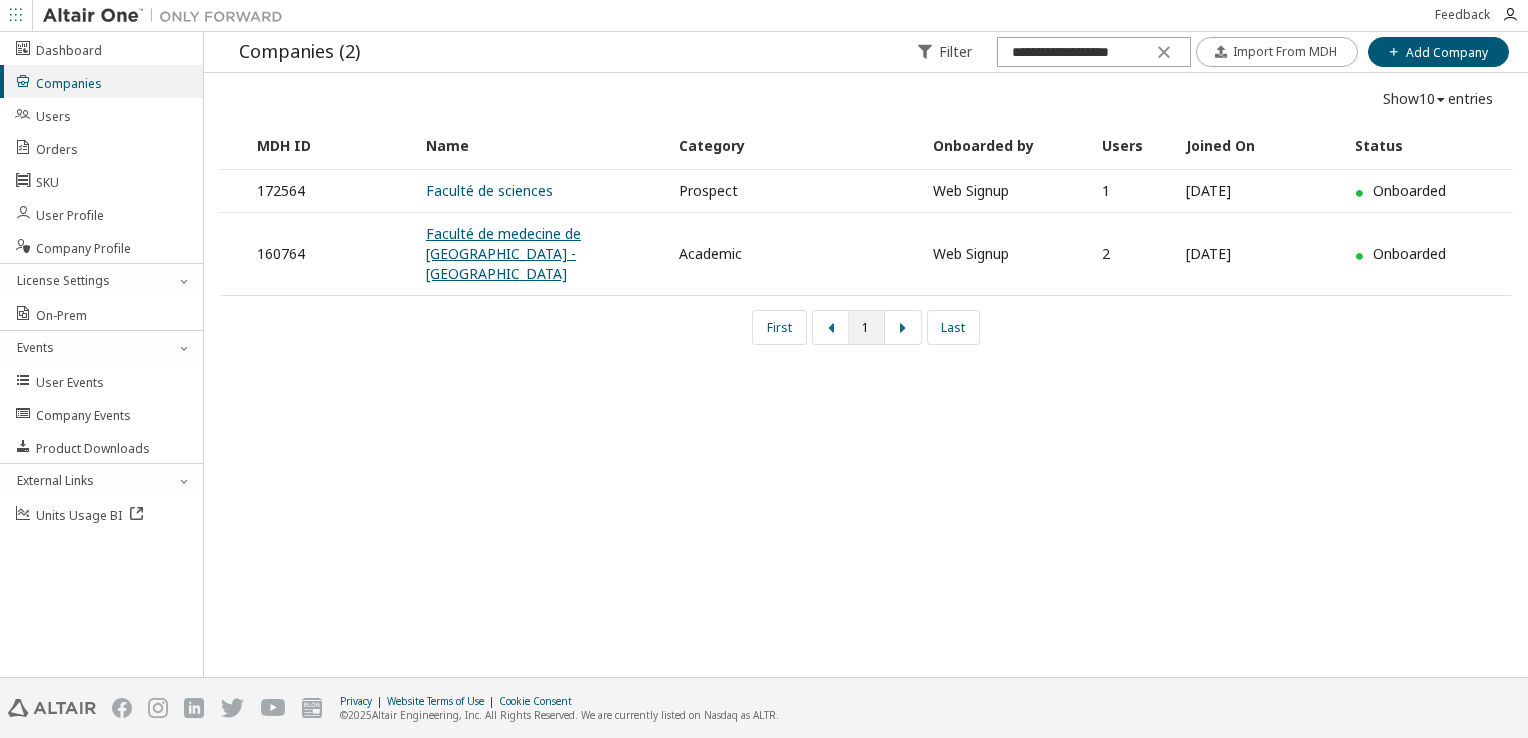 click on "Faculté de medecine de Tunis -tunis medicine school" at bounding box center (503, 253) 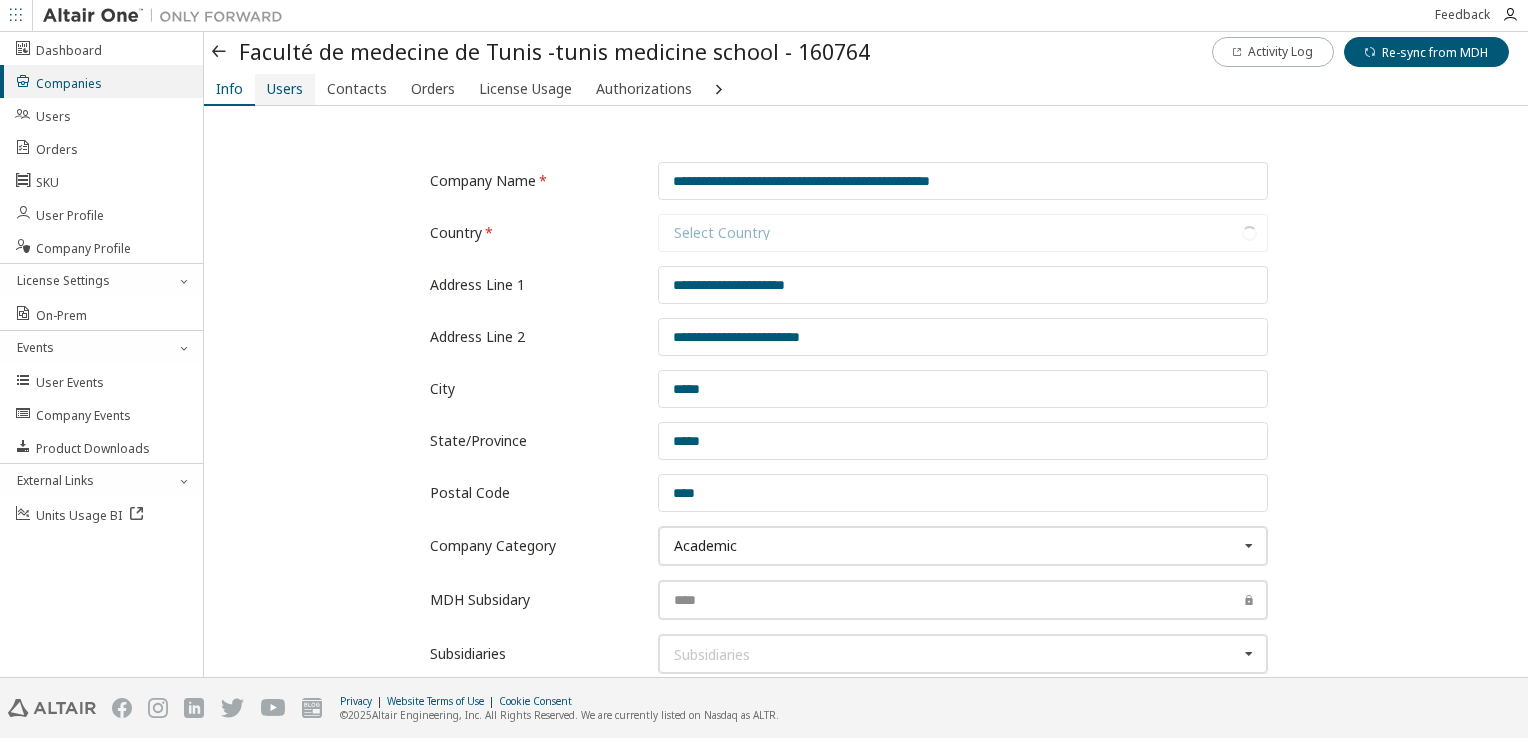 click on "Users" at bounding box center (285, 89) 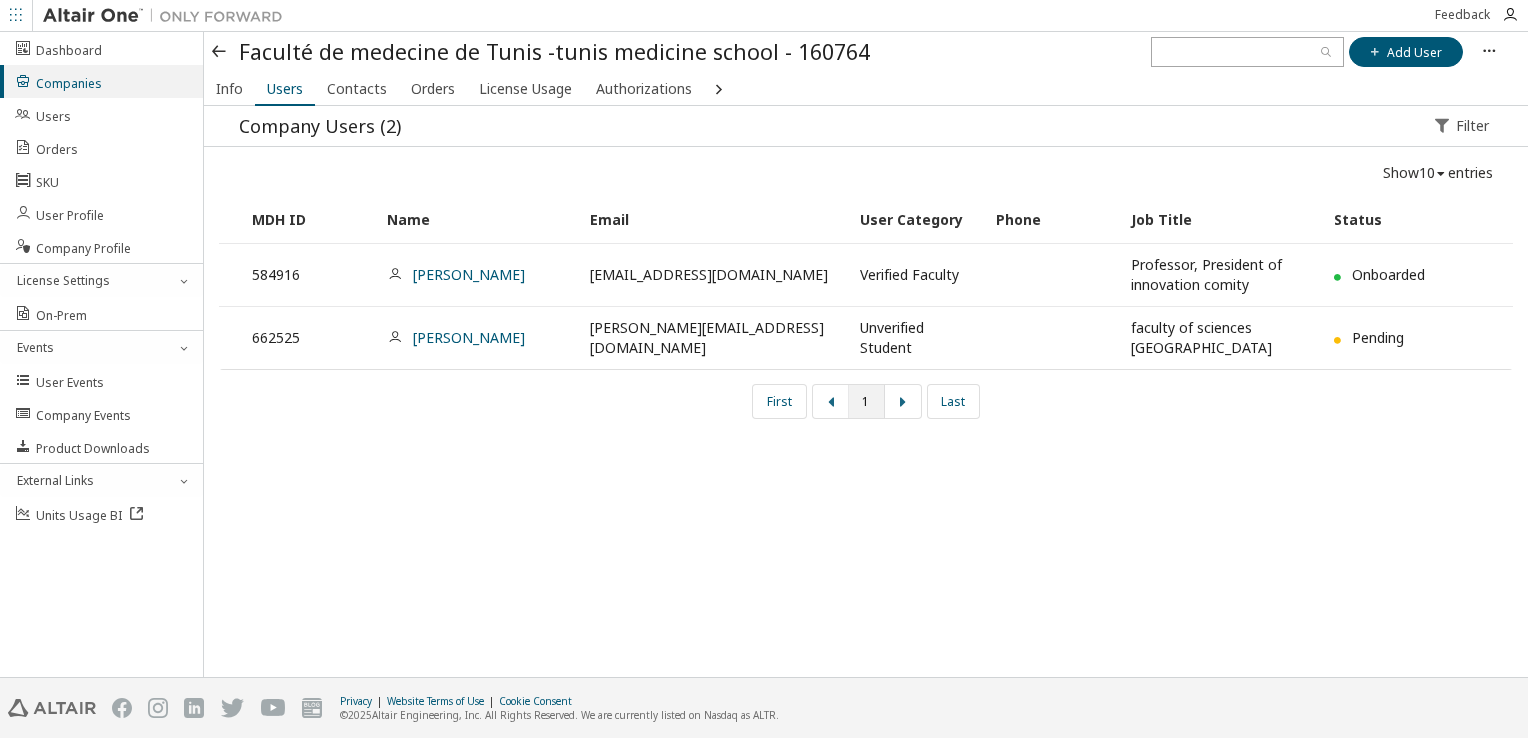 click at bounding box center [220, 52] 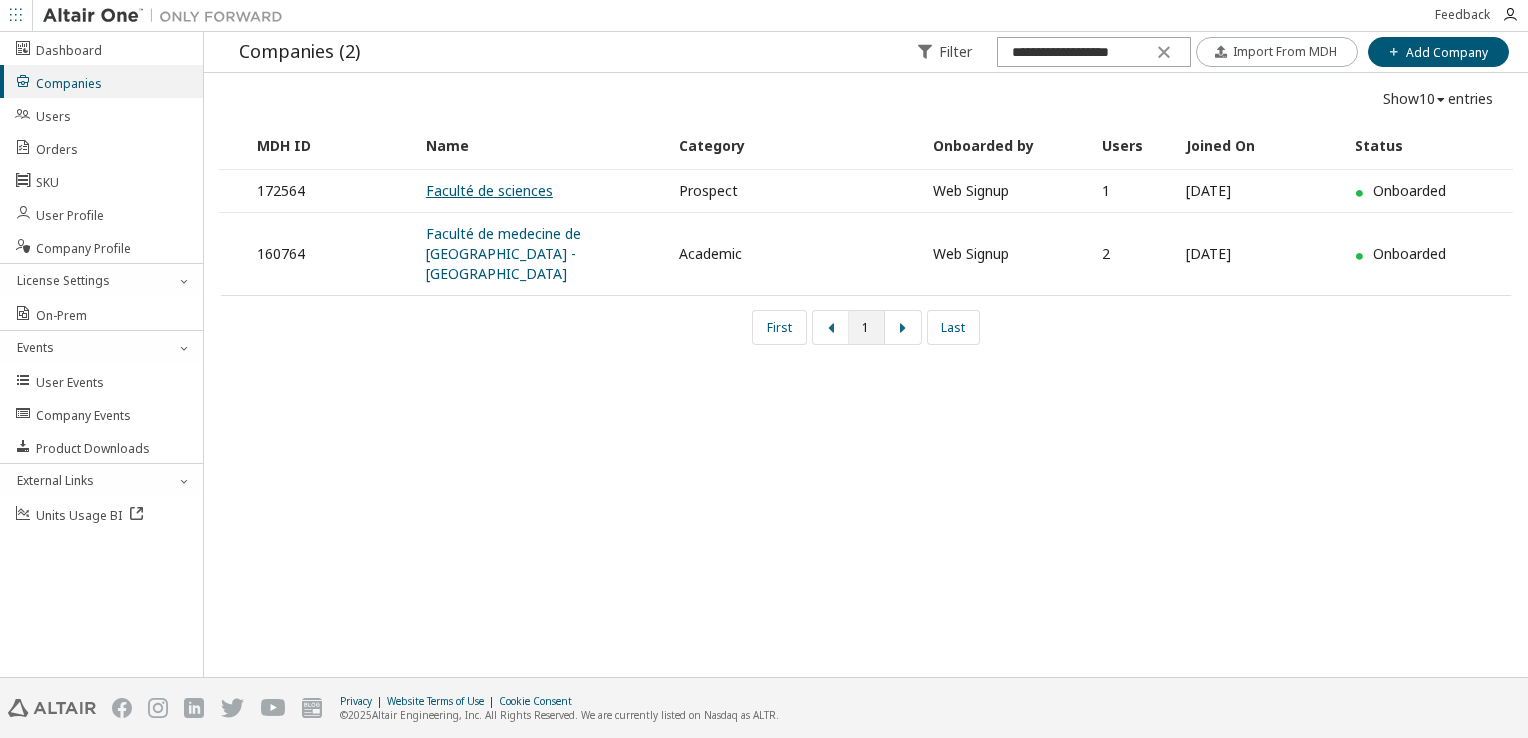 click on "Faculté de sciences" at bounding box center [489, 190] 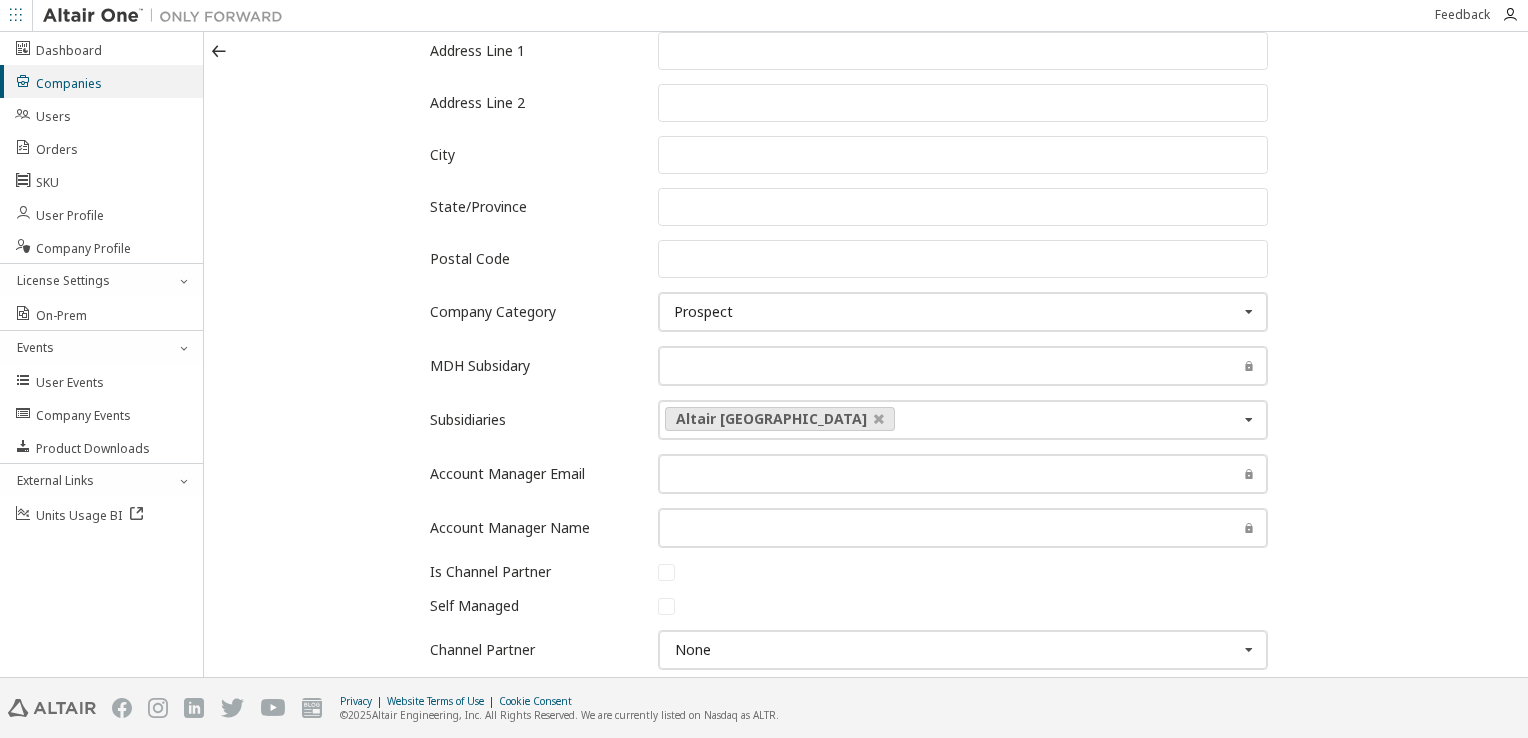 scroll, scrollTop: 28, scrollLeft: 0, axis: vertical 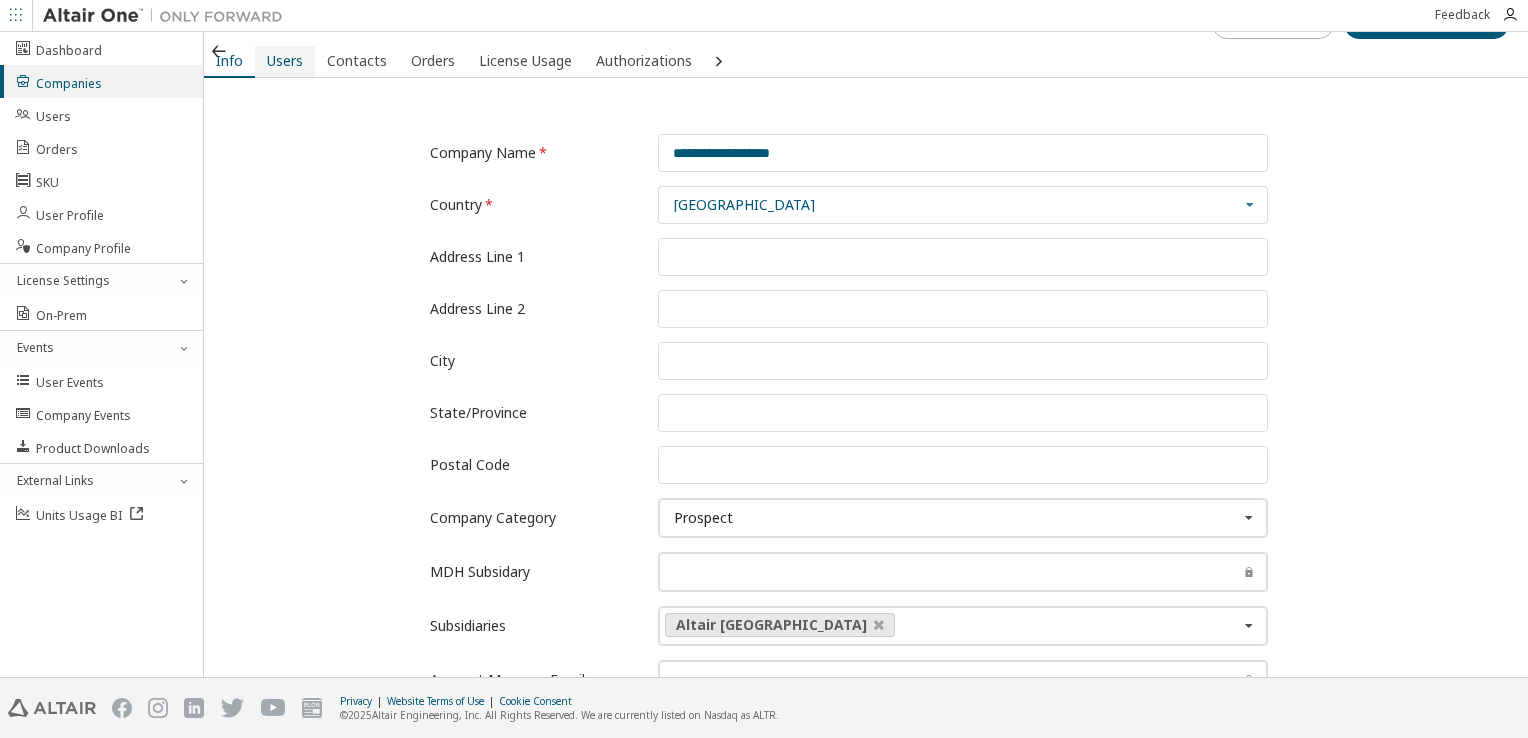 click on "Users" at bounding box center (285, 61) 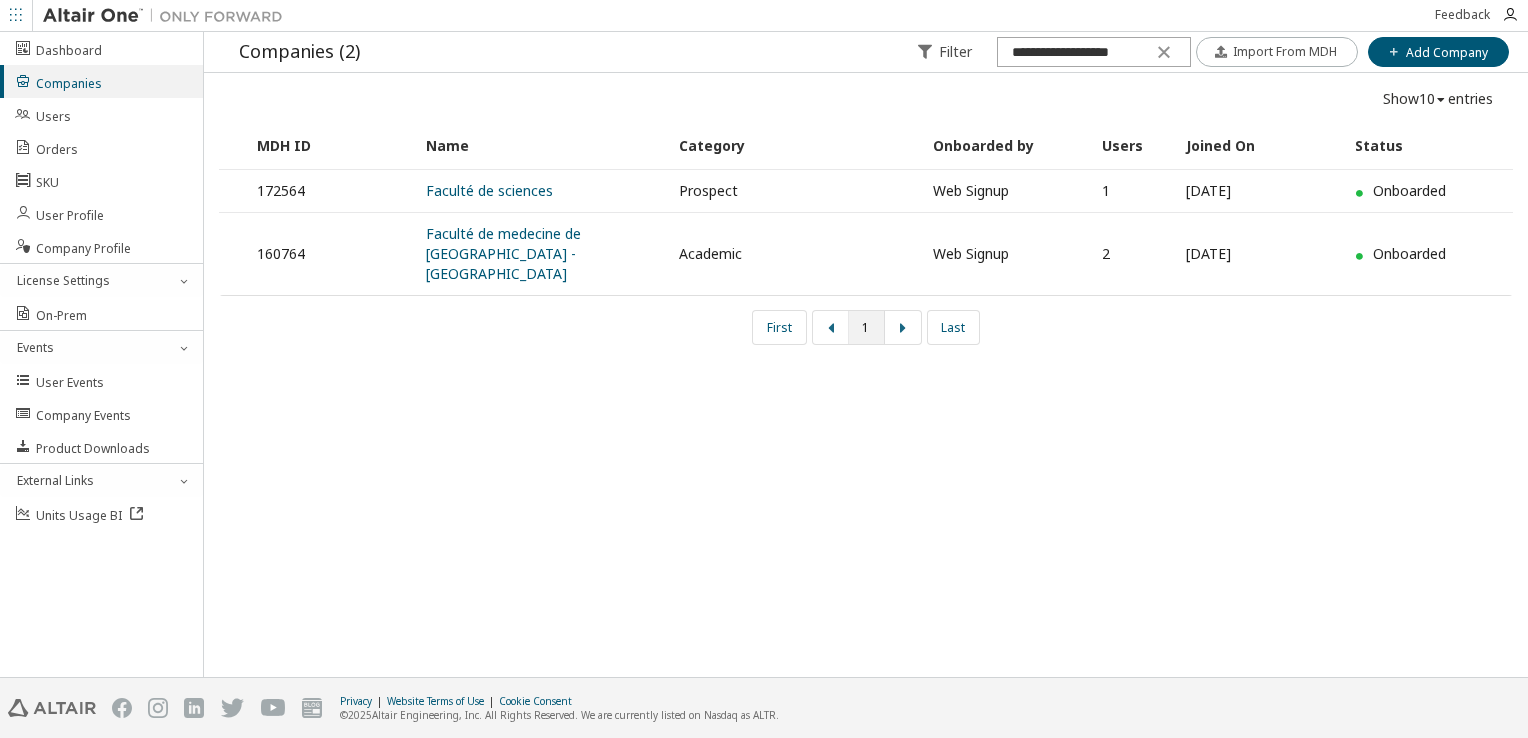 scroll, scrollTop: 0, scrollLeft: 0, axis: both 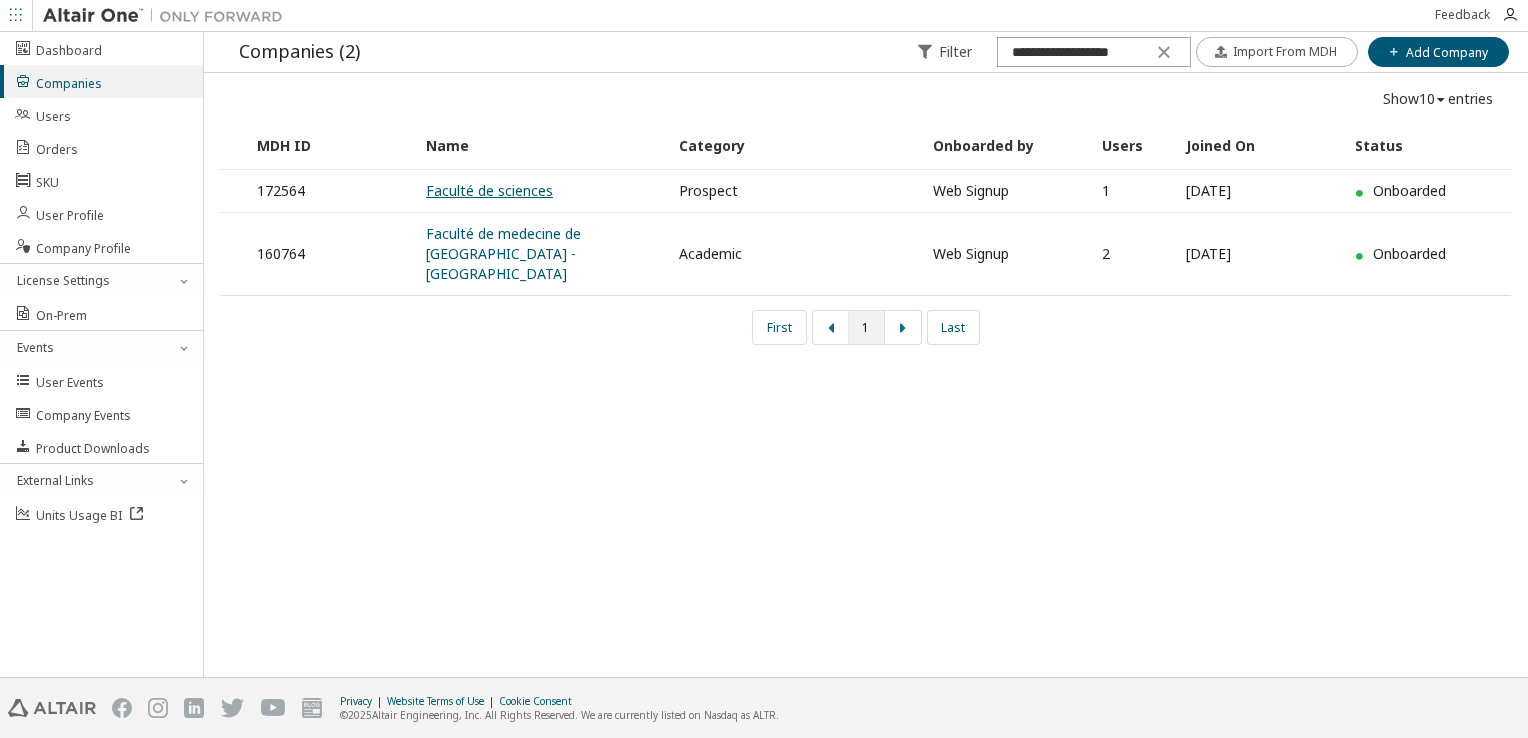 click on "Faculté de sciences" at bounding box center [489, 190] 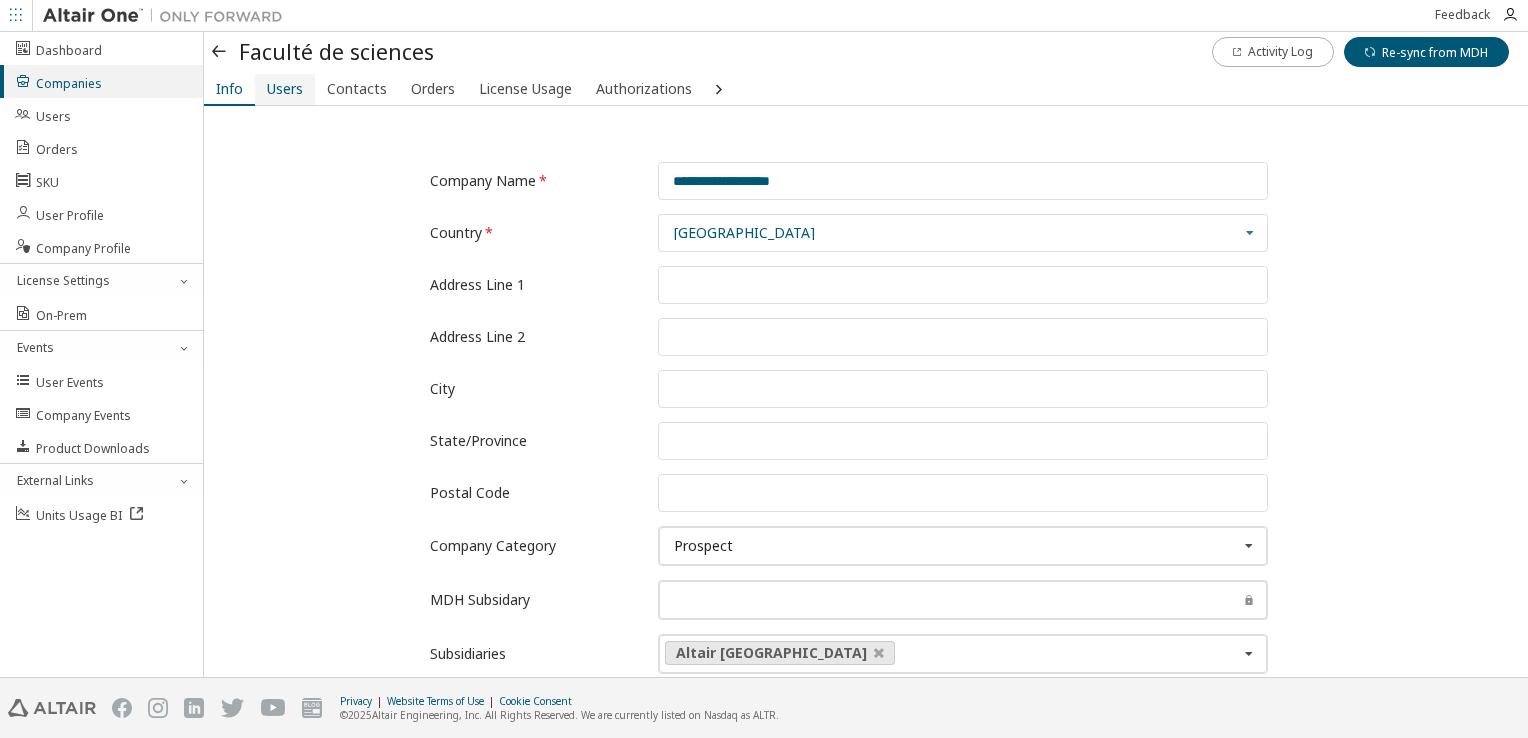 click on "Users" at bounding box center (285, 89) 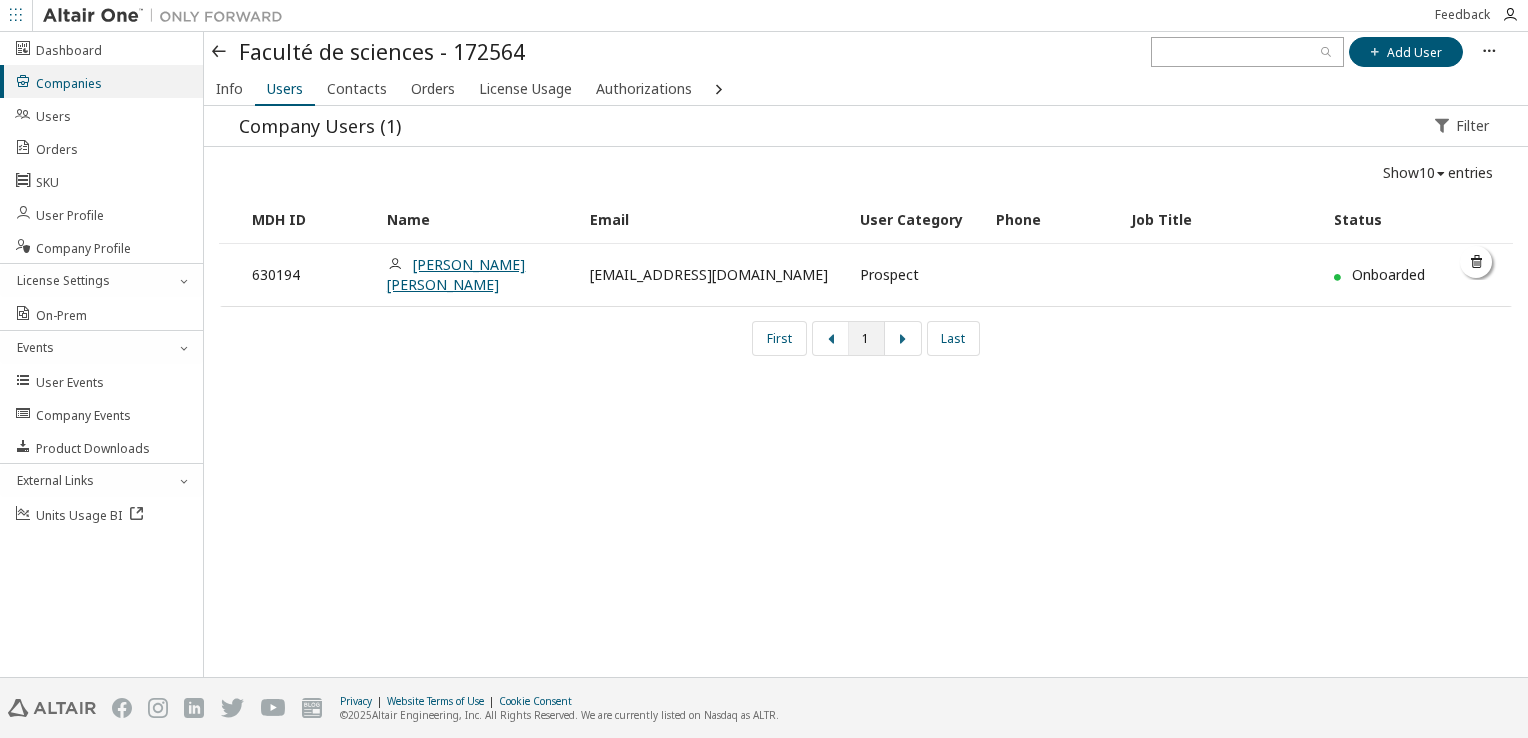 click on "[PERSON_NAME] [PERSON_NAME]" at bounding box center (456, 274) 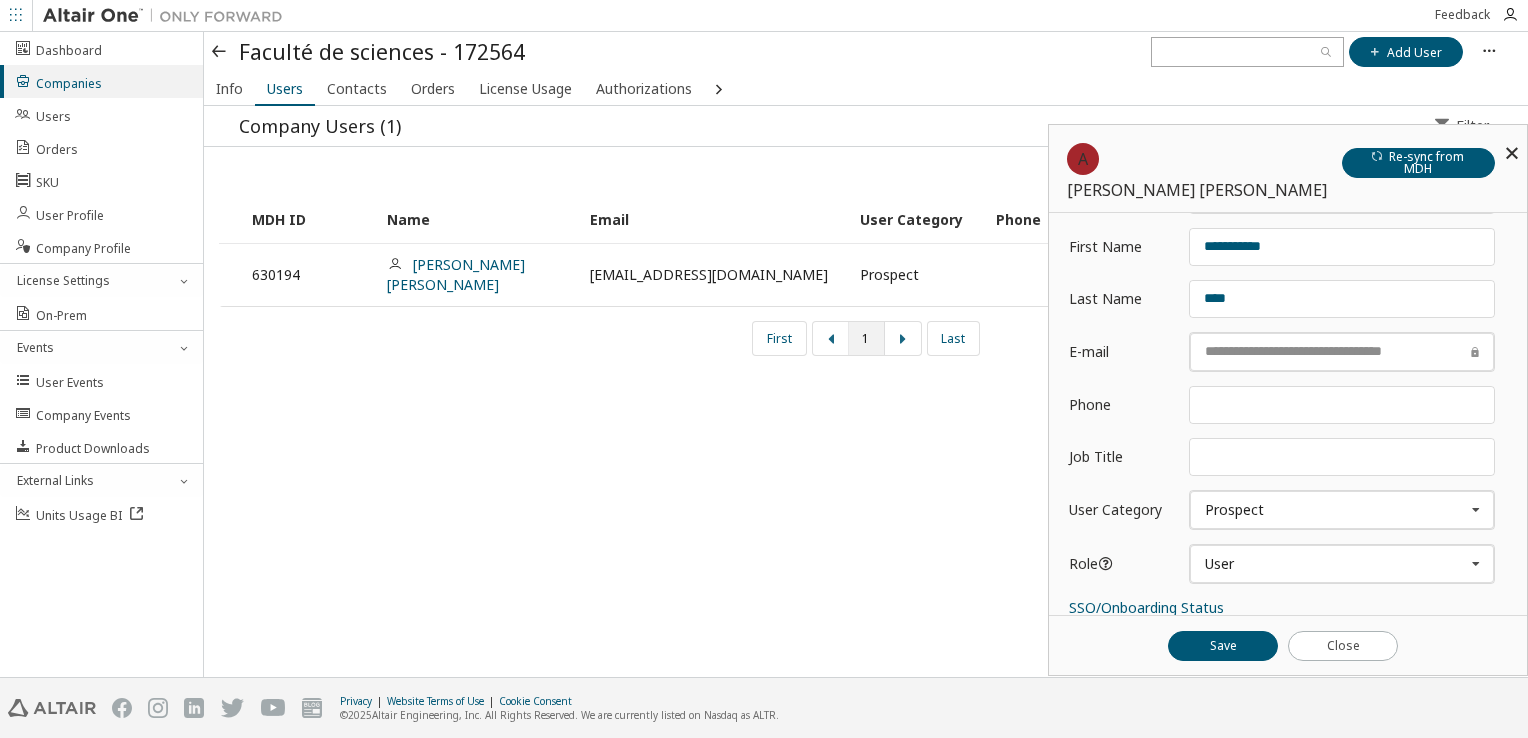 scroll, scrollTop: 177, scrollLeft: 0, axis: vertical 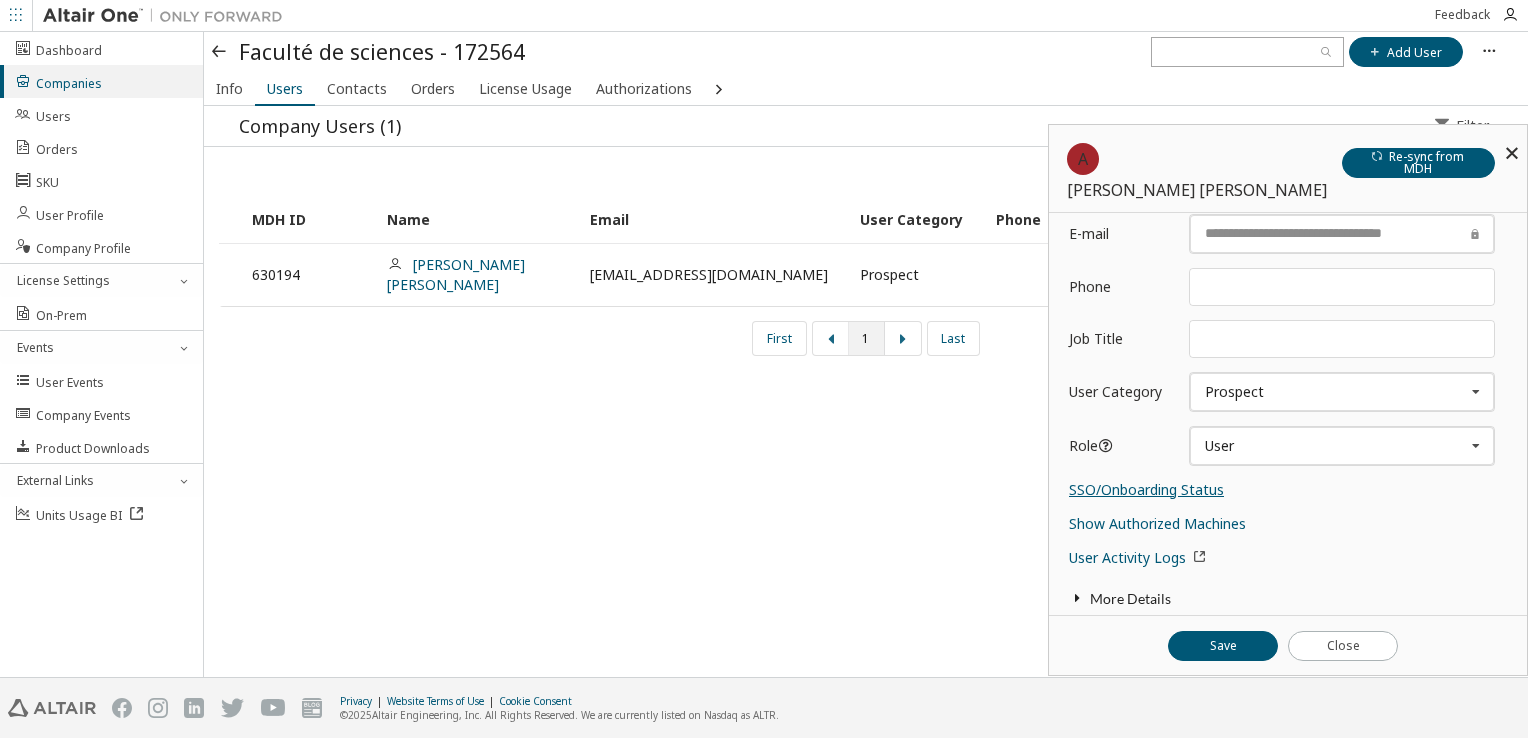 click on "SSO/Onboarding Status" at bounding box center (1146, 489) 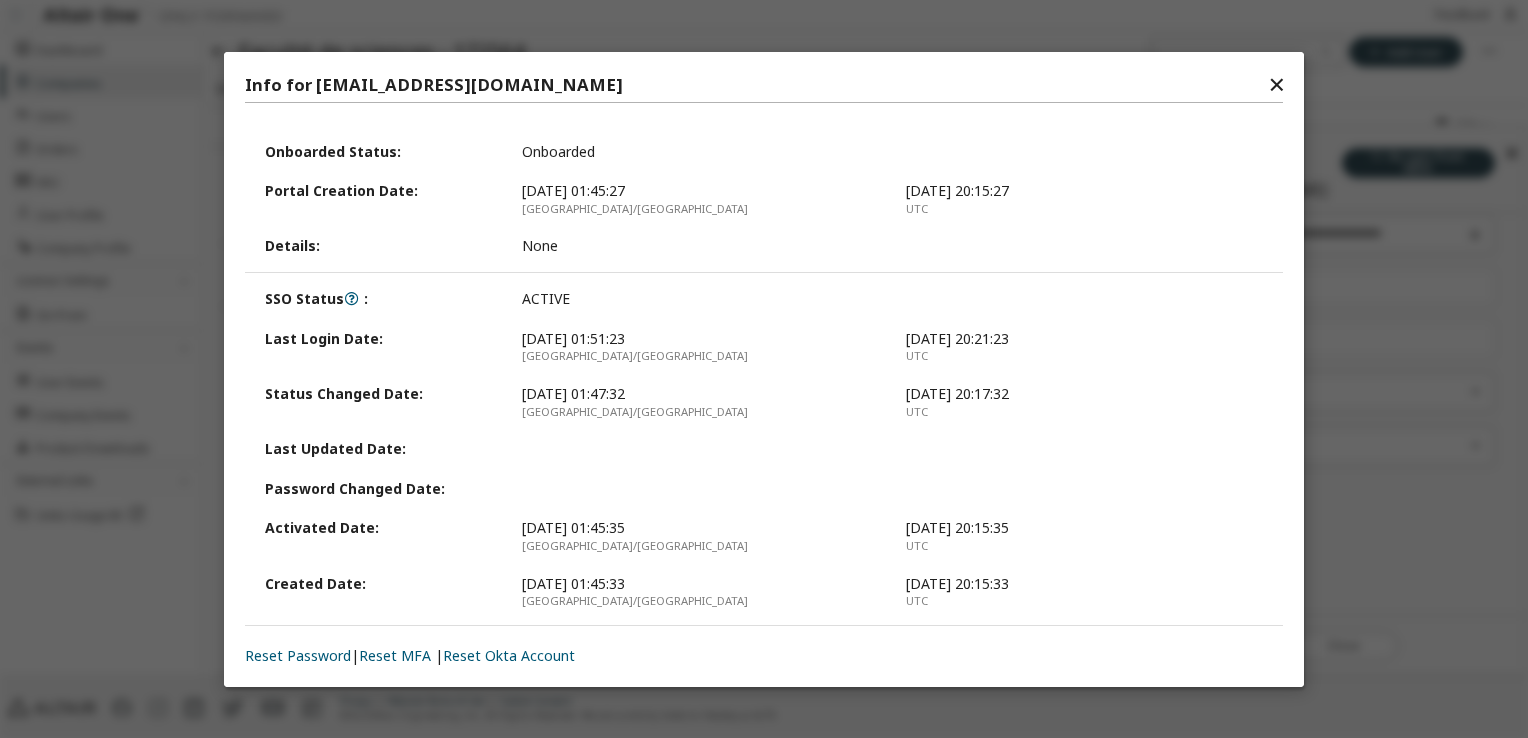 click on "✕" at bounding box center [1276, 85] 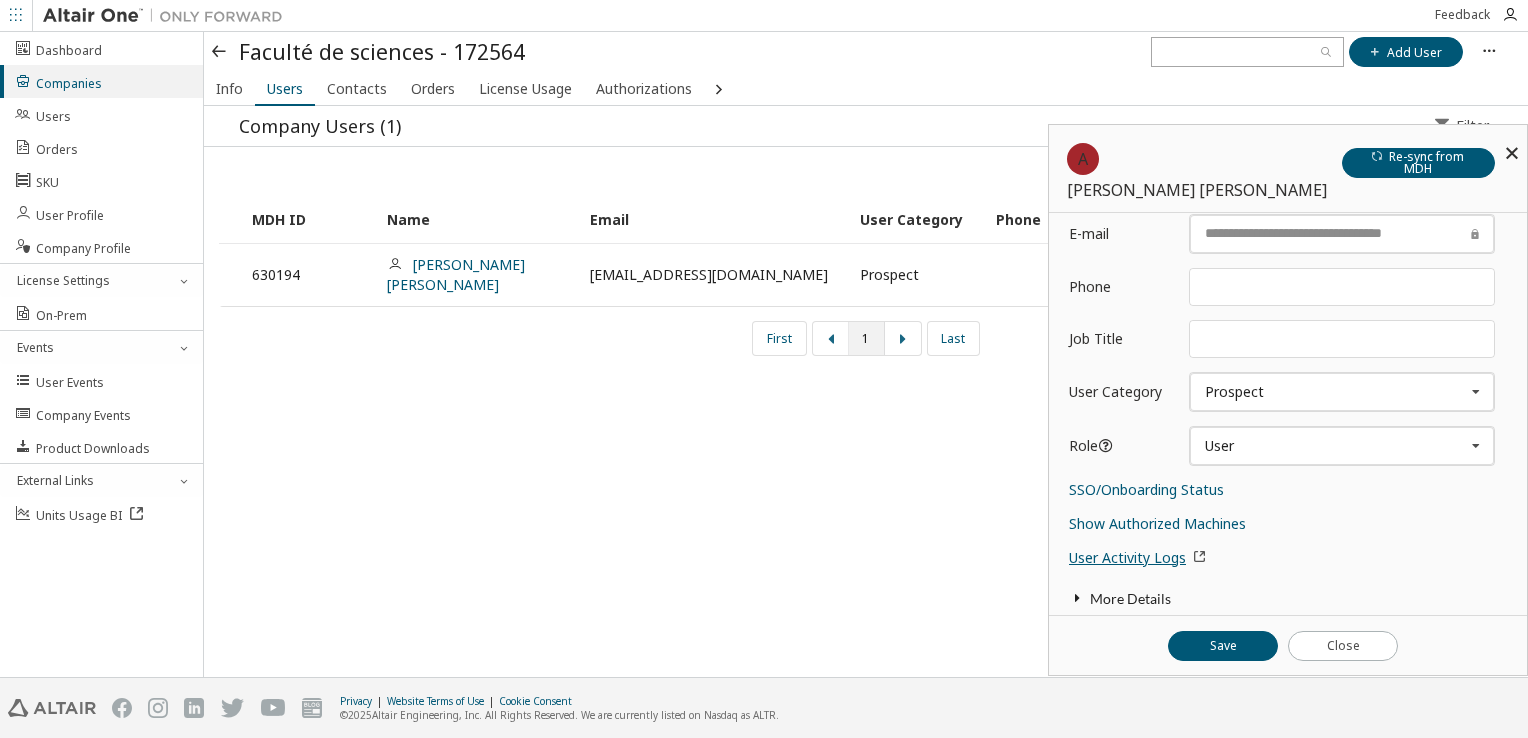 click on "User Activity Logs" at bounding box center (1139, 557) 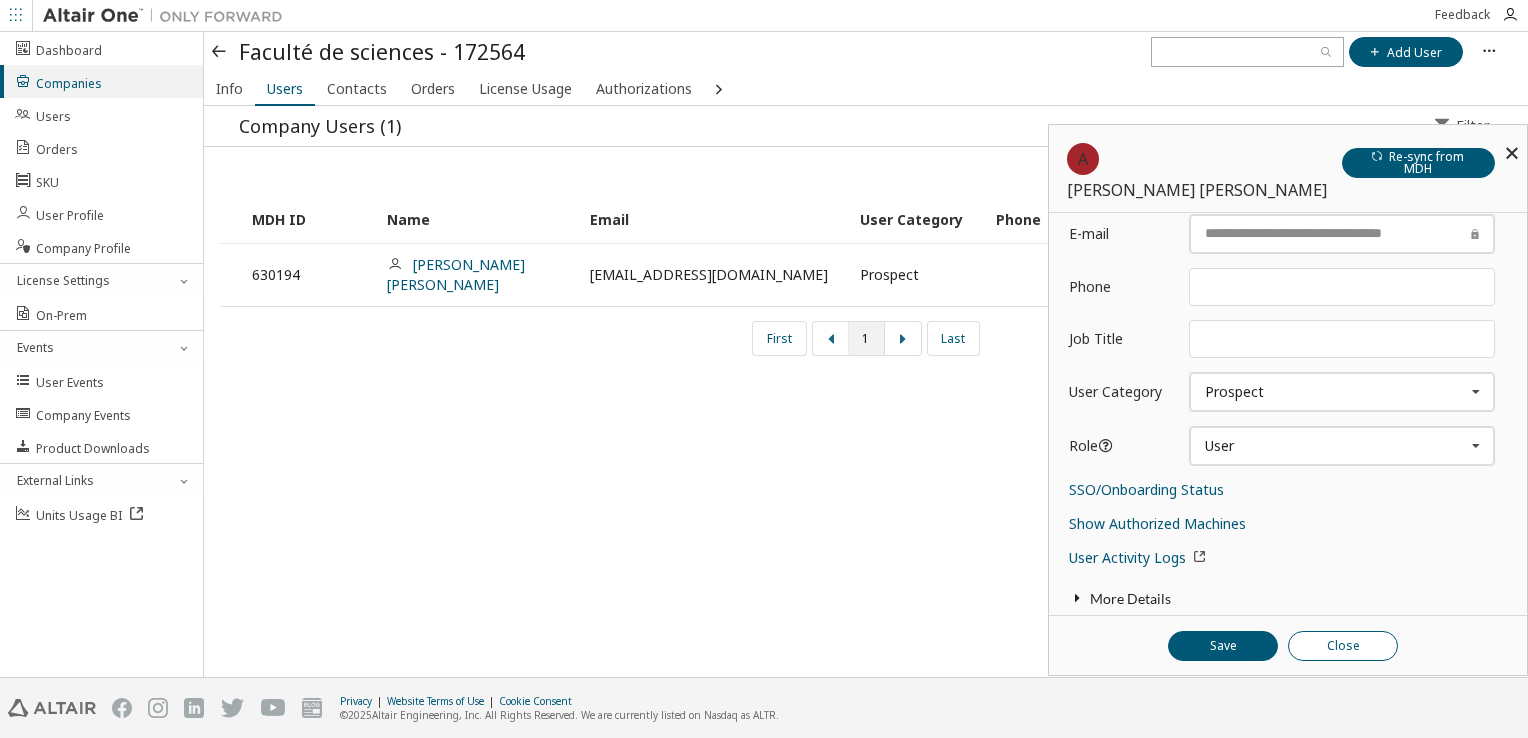 click on "Close" at bounding box center [1343, 646] 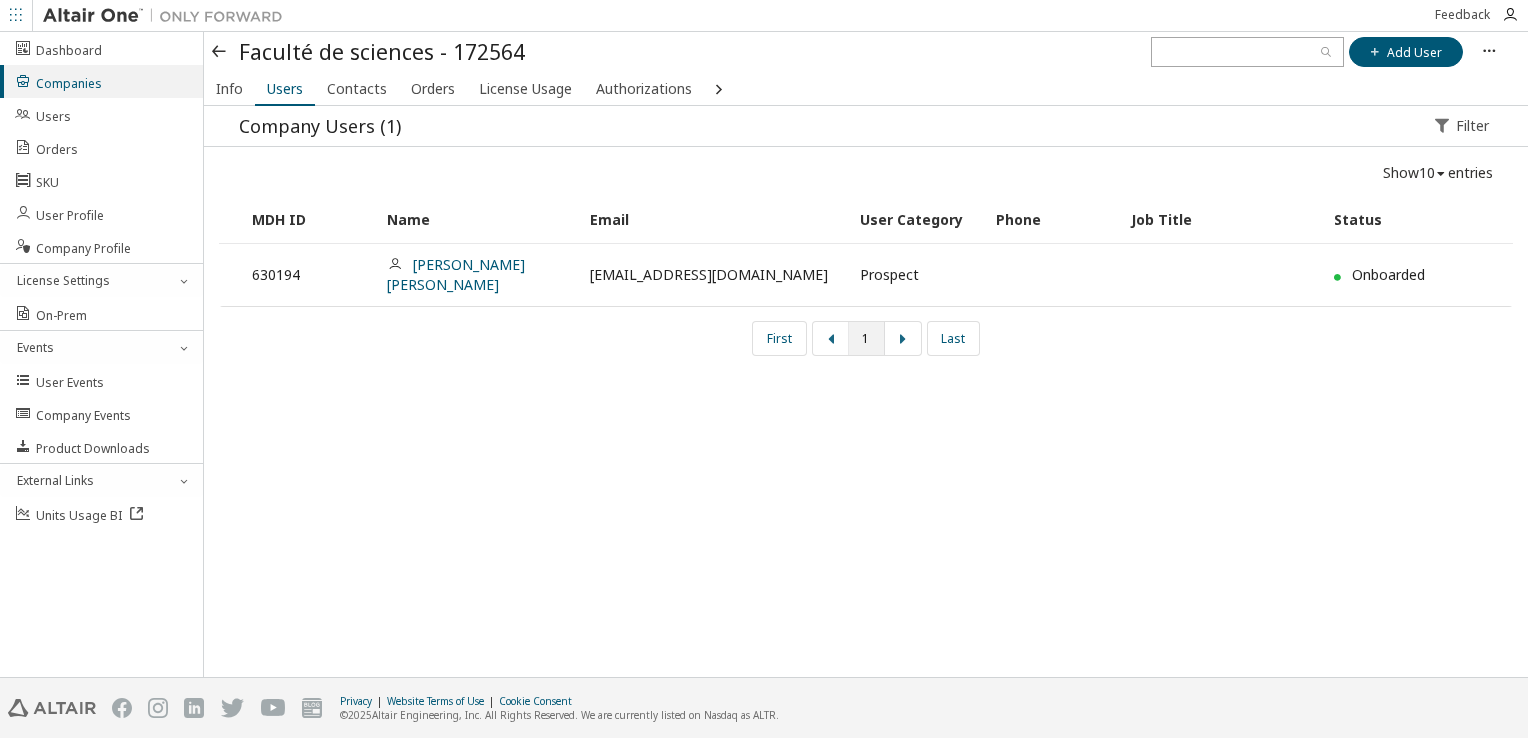click at bounding box center (220, 52) 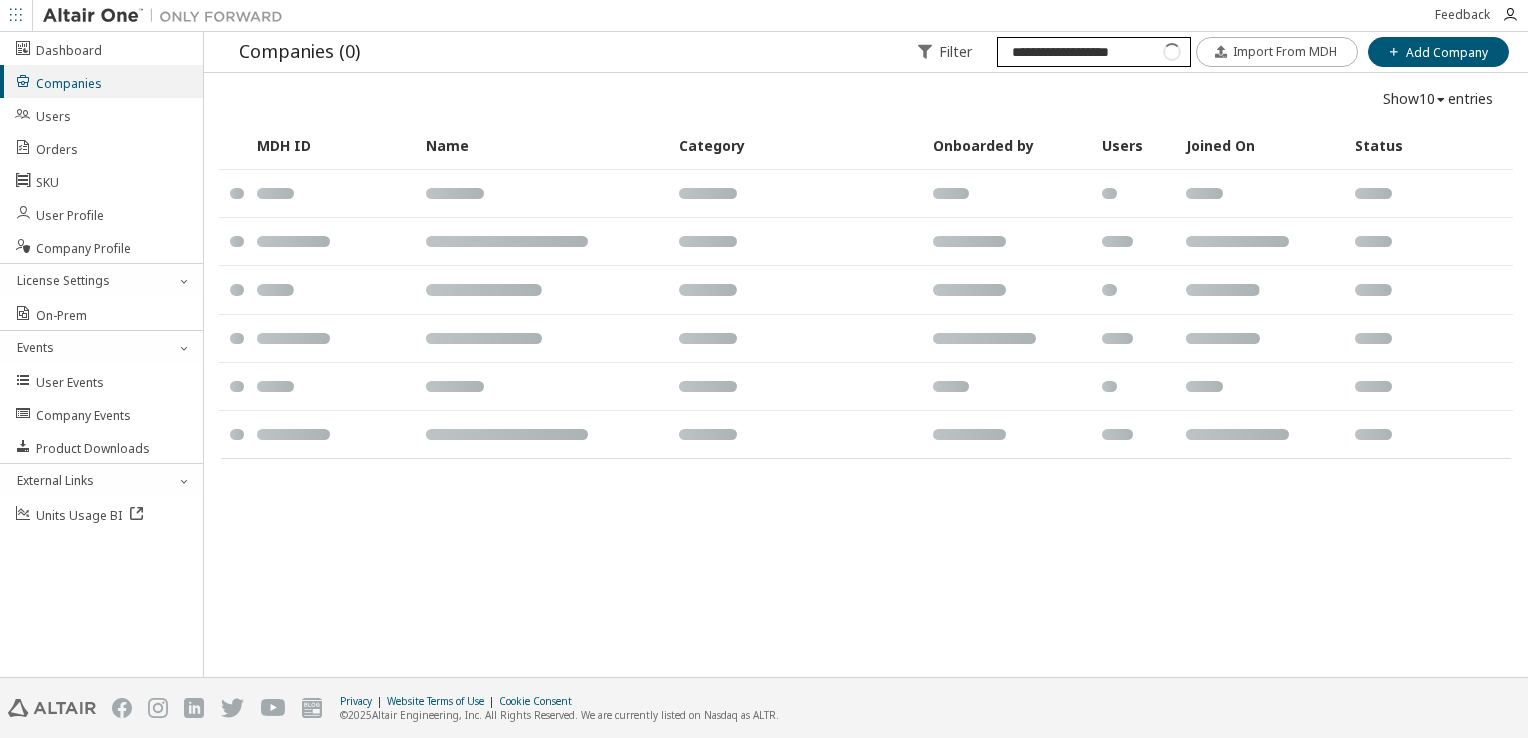 click on "**********" at bounding box center (1093, 52) 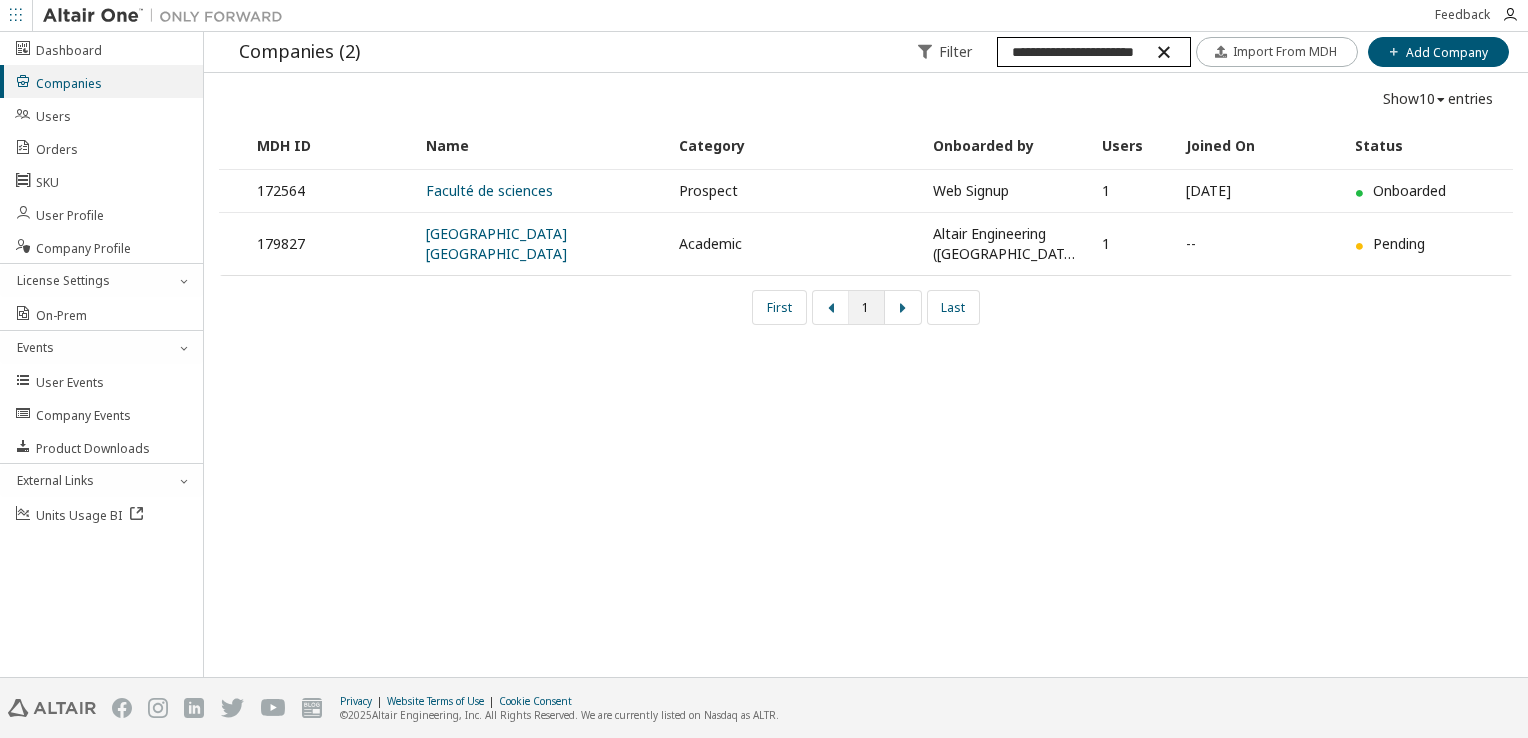 scroll, scrollTop: 0, scrollLeft: 21, axis: horizontal 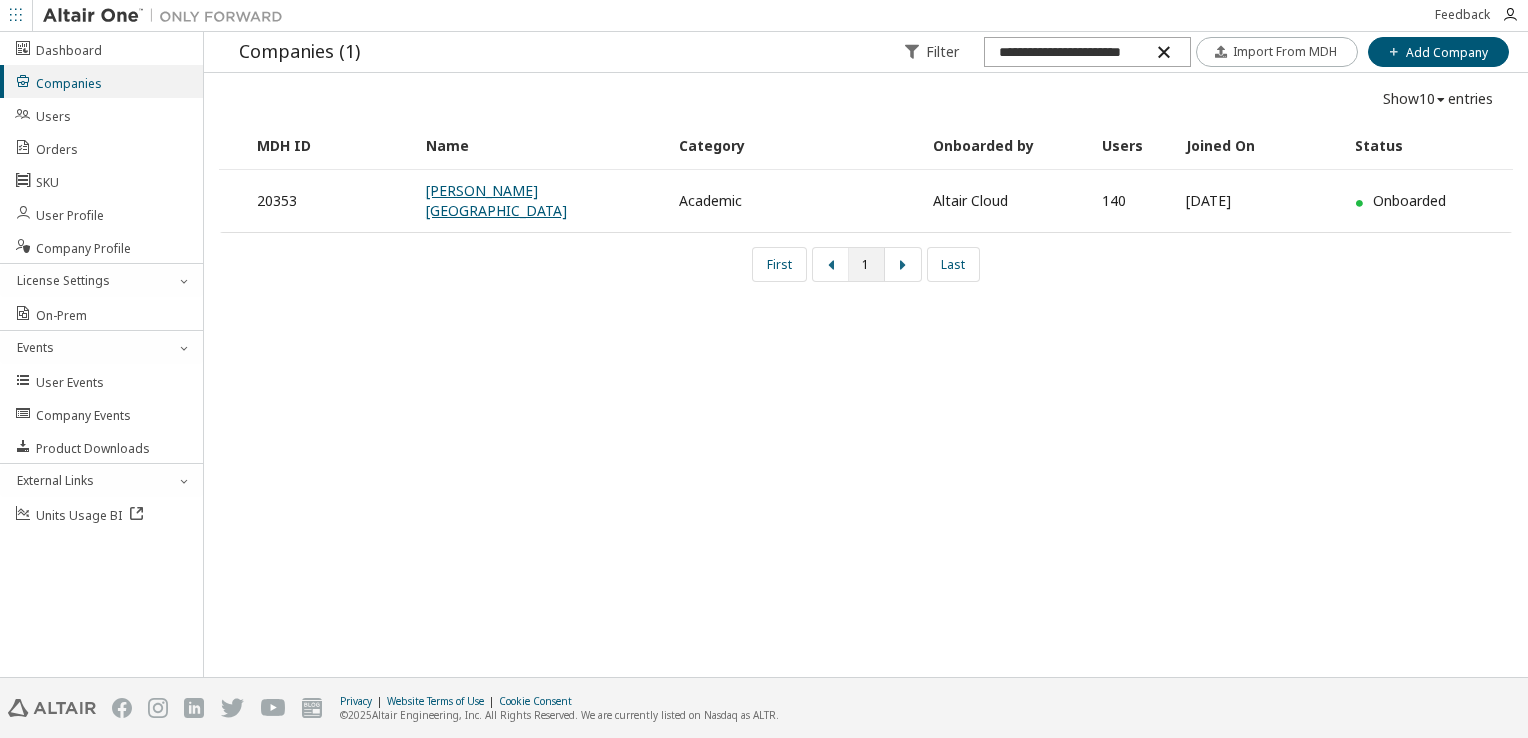type on "**********" 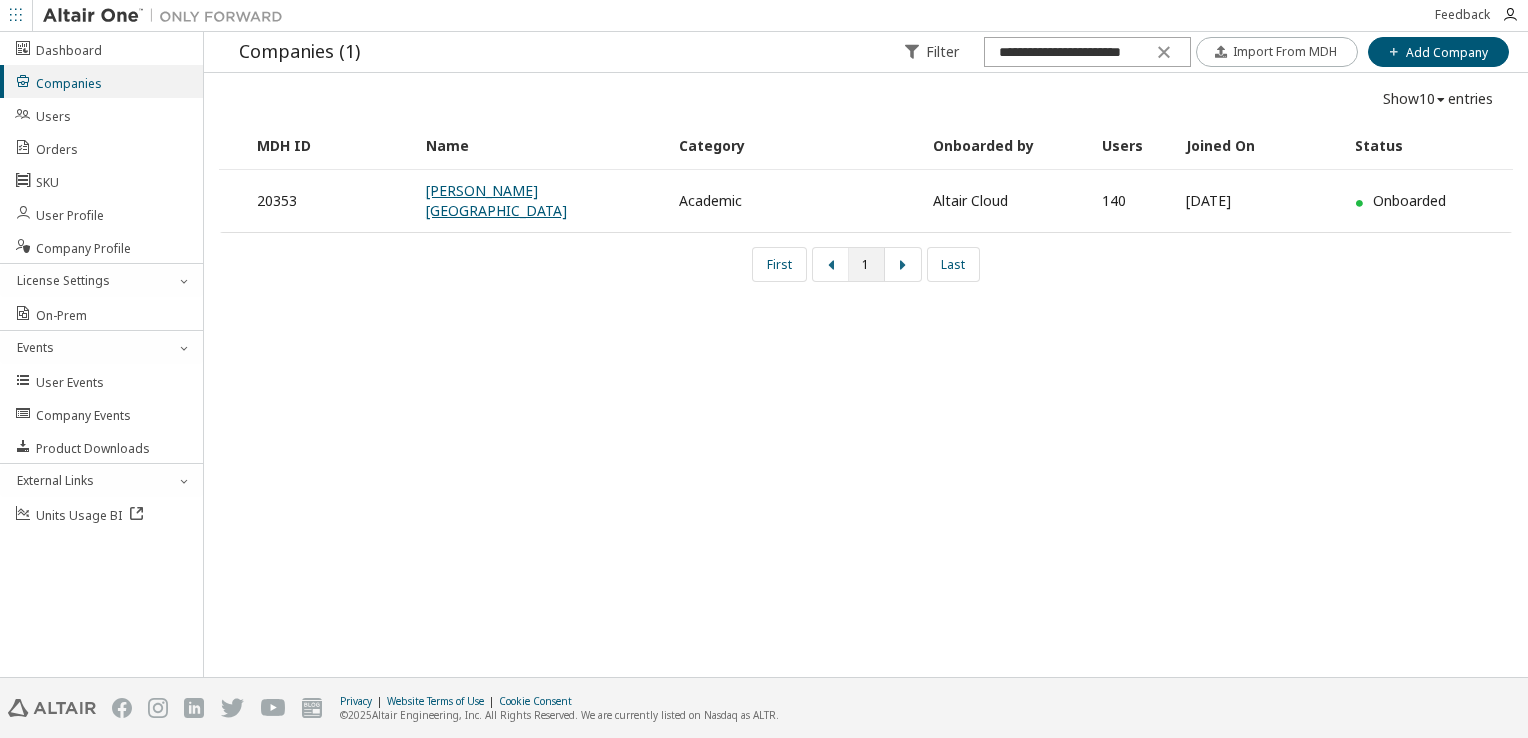 scroll, scrollTop: 0, scrollLeft: 0, axis: both 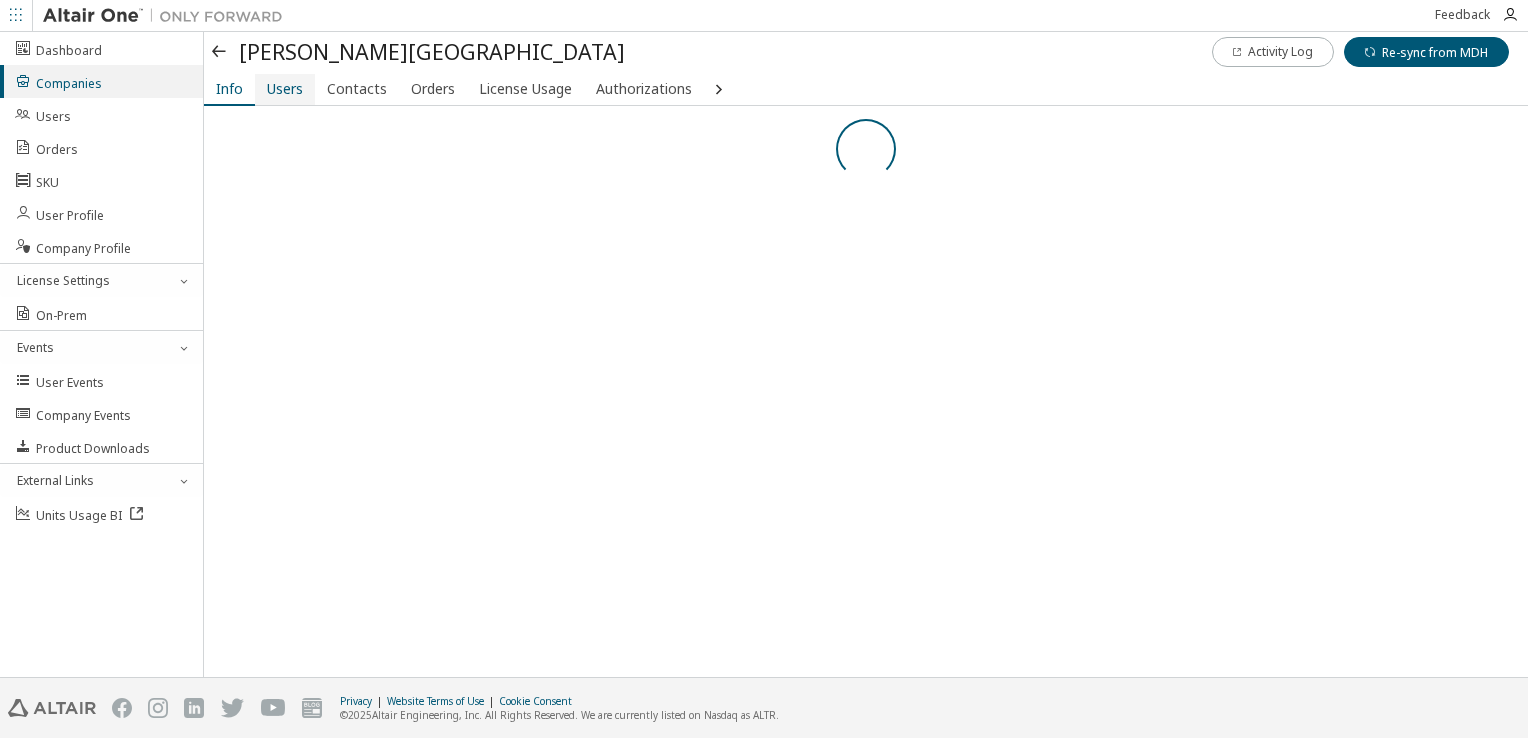 click on "Users" at bounding box center (285, 89) 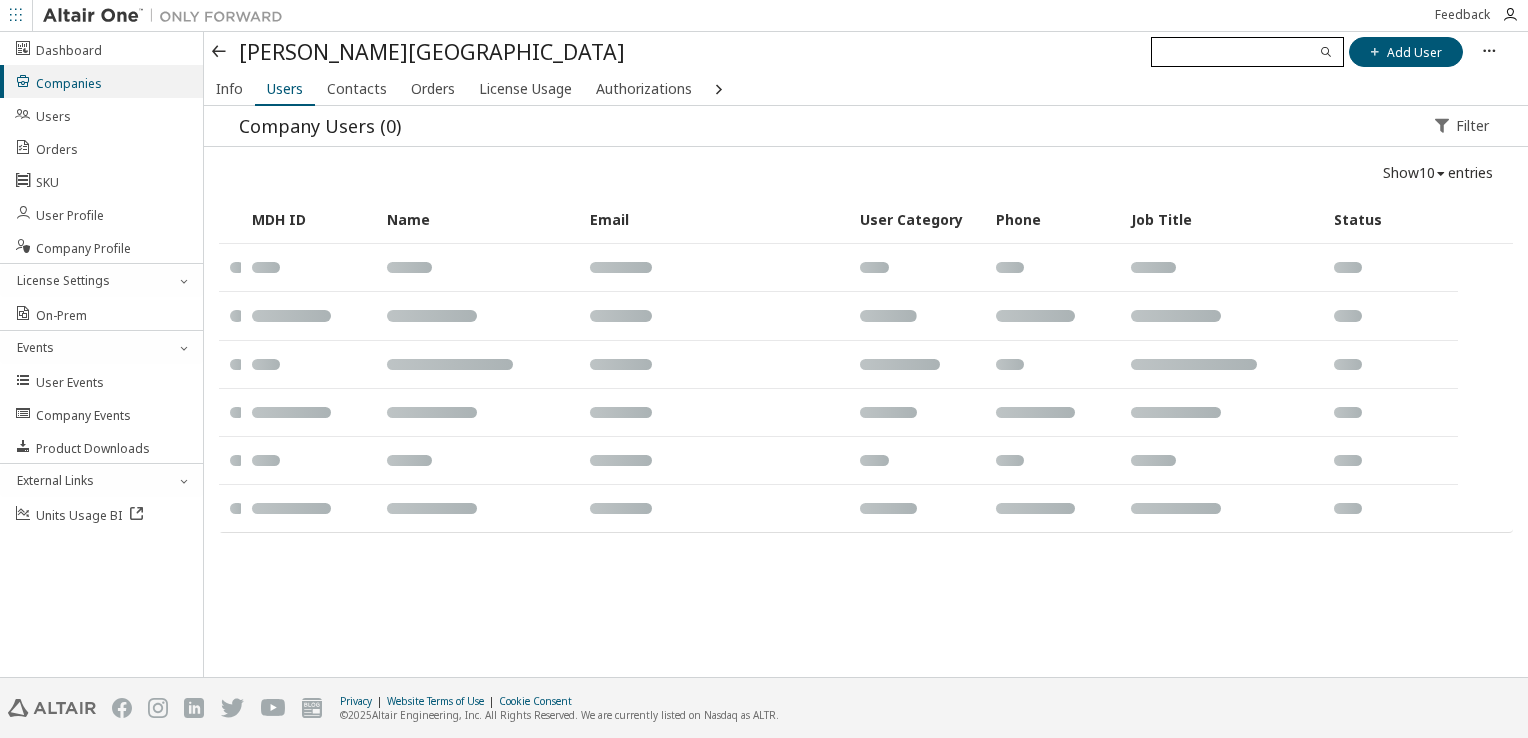 click at bounding box center (1247, 52) 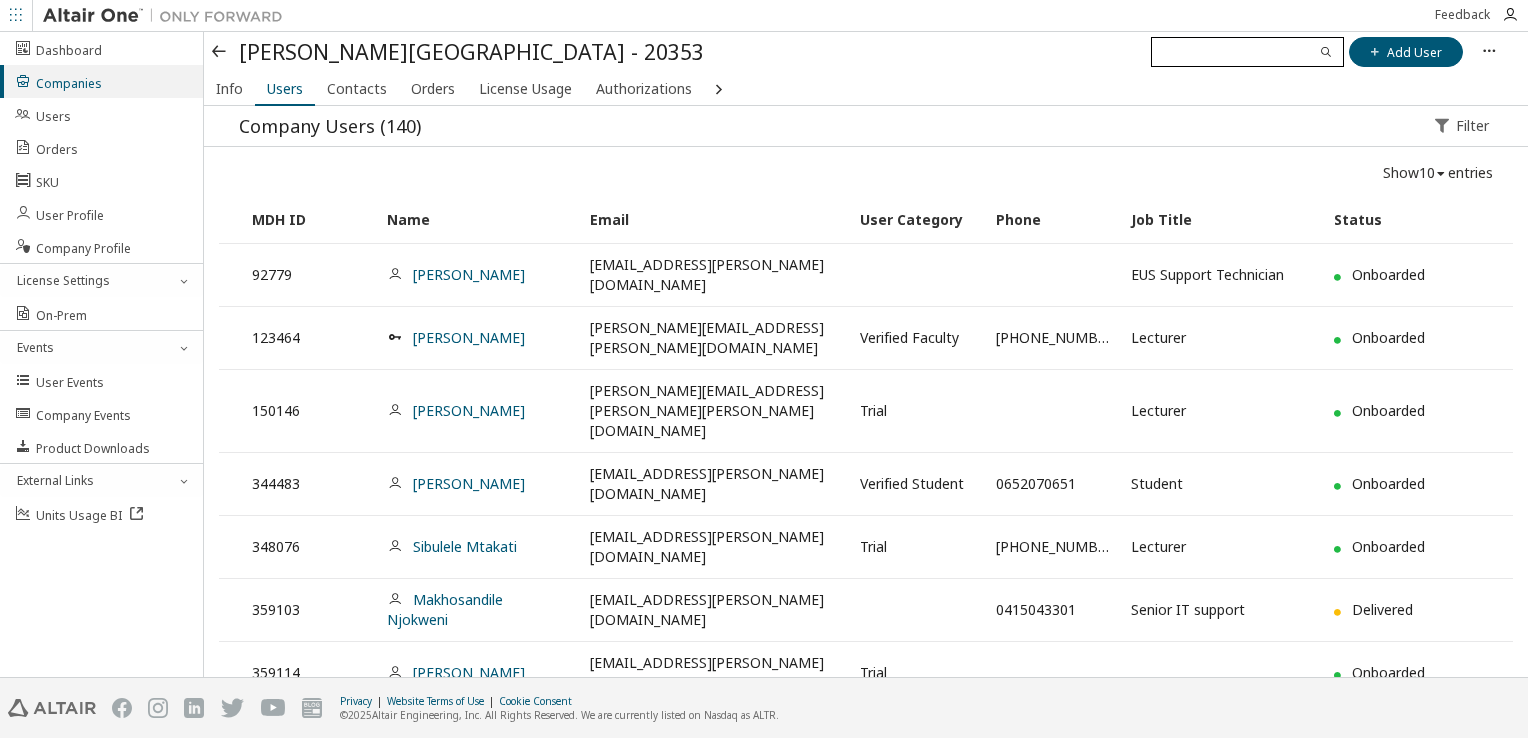 paste on "**********" 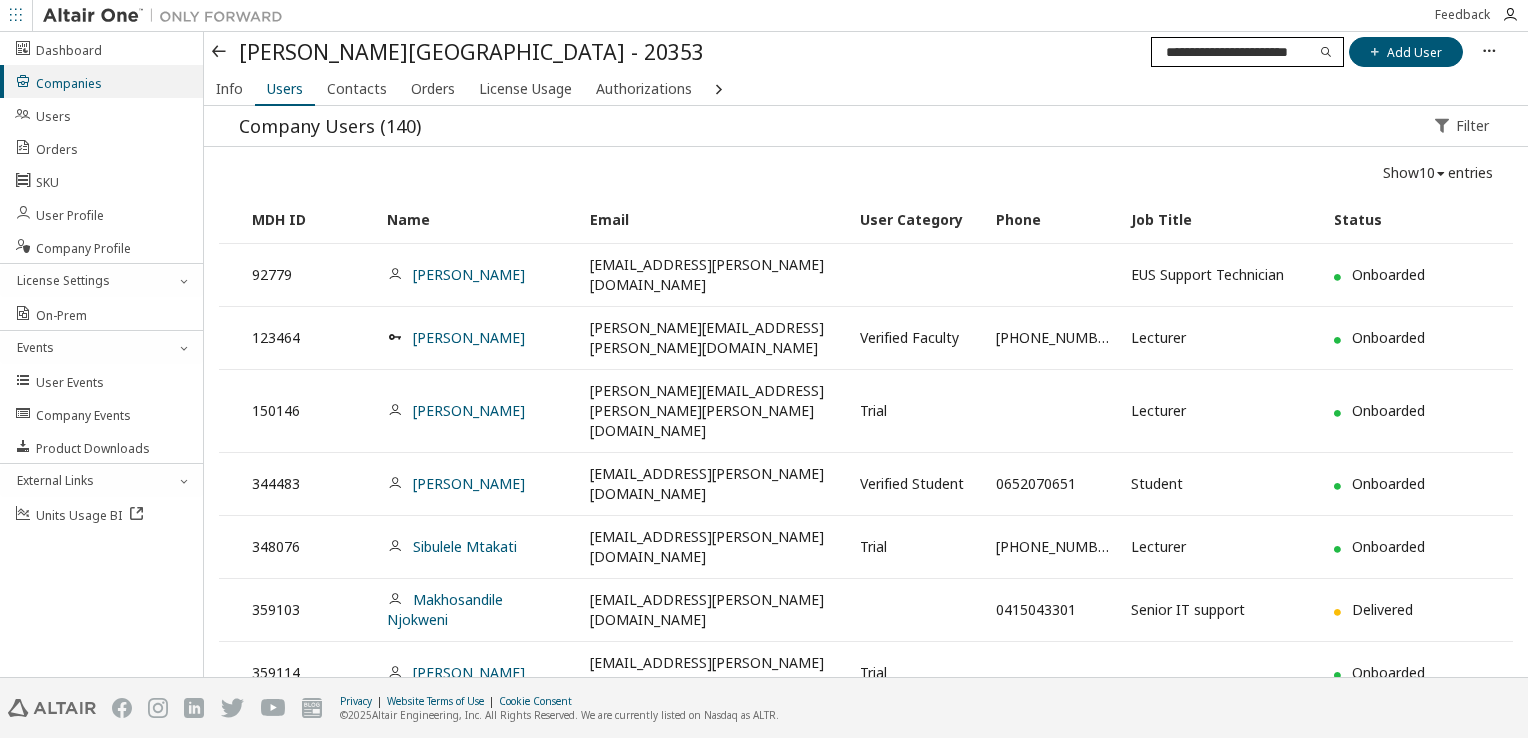 scroll, scrollTop: 0, scrollLeft: 22, axis: horizontal 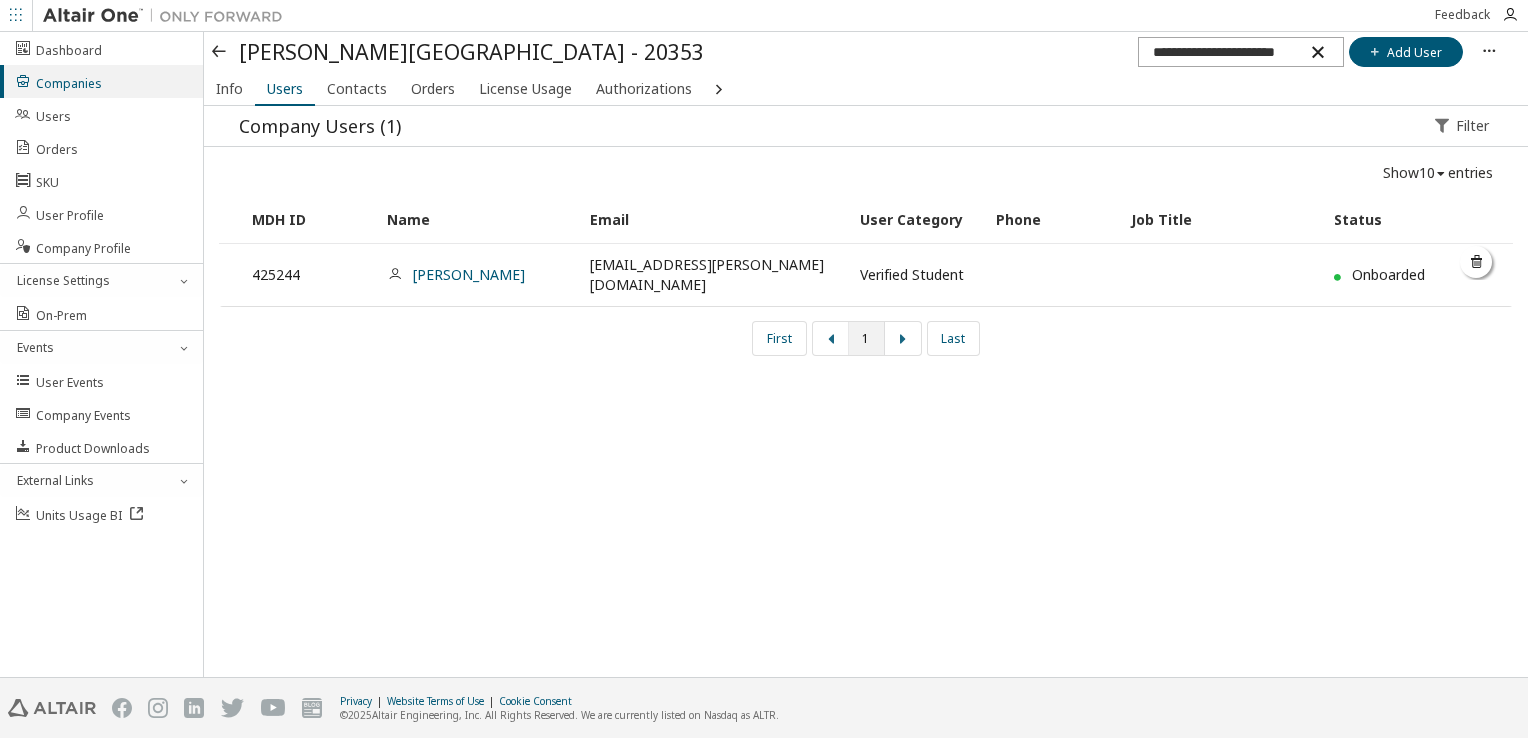 type on "**********" 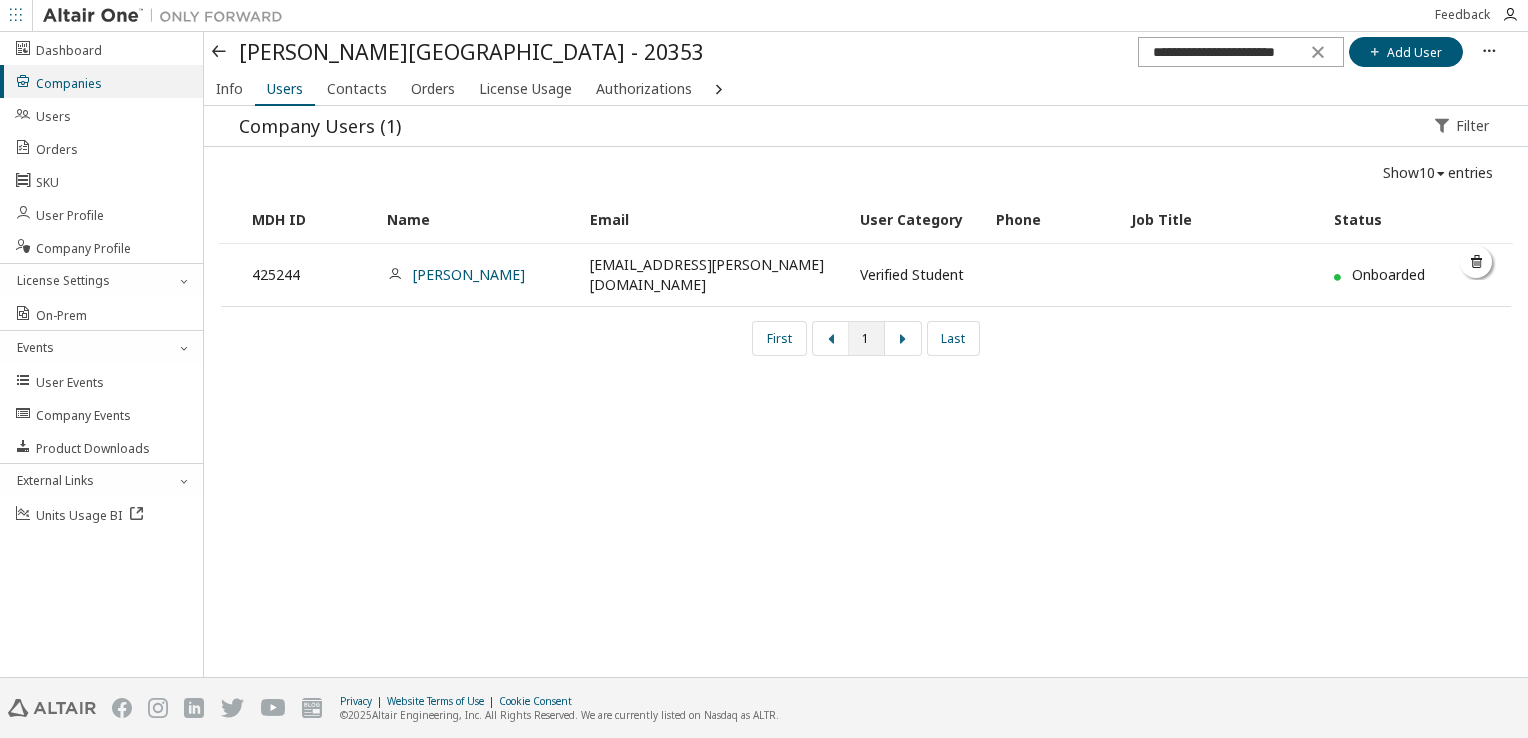 scroll, scrollTop: 0, scrollLeft: 0, axis: both 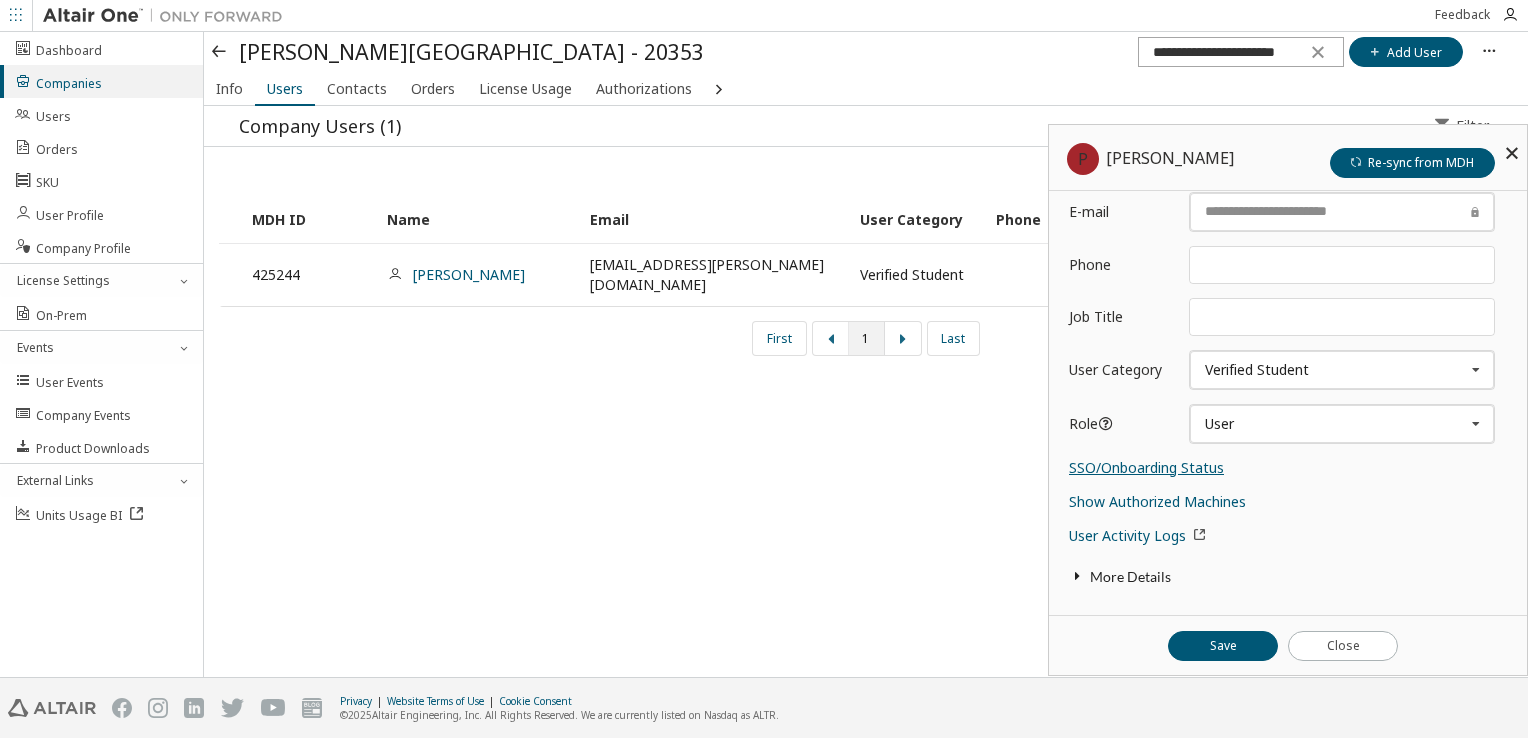 click on "SSO/Onboarding Status" at bounding box center [1146, 467] 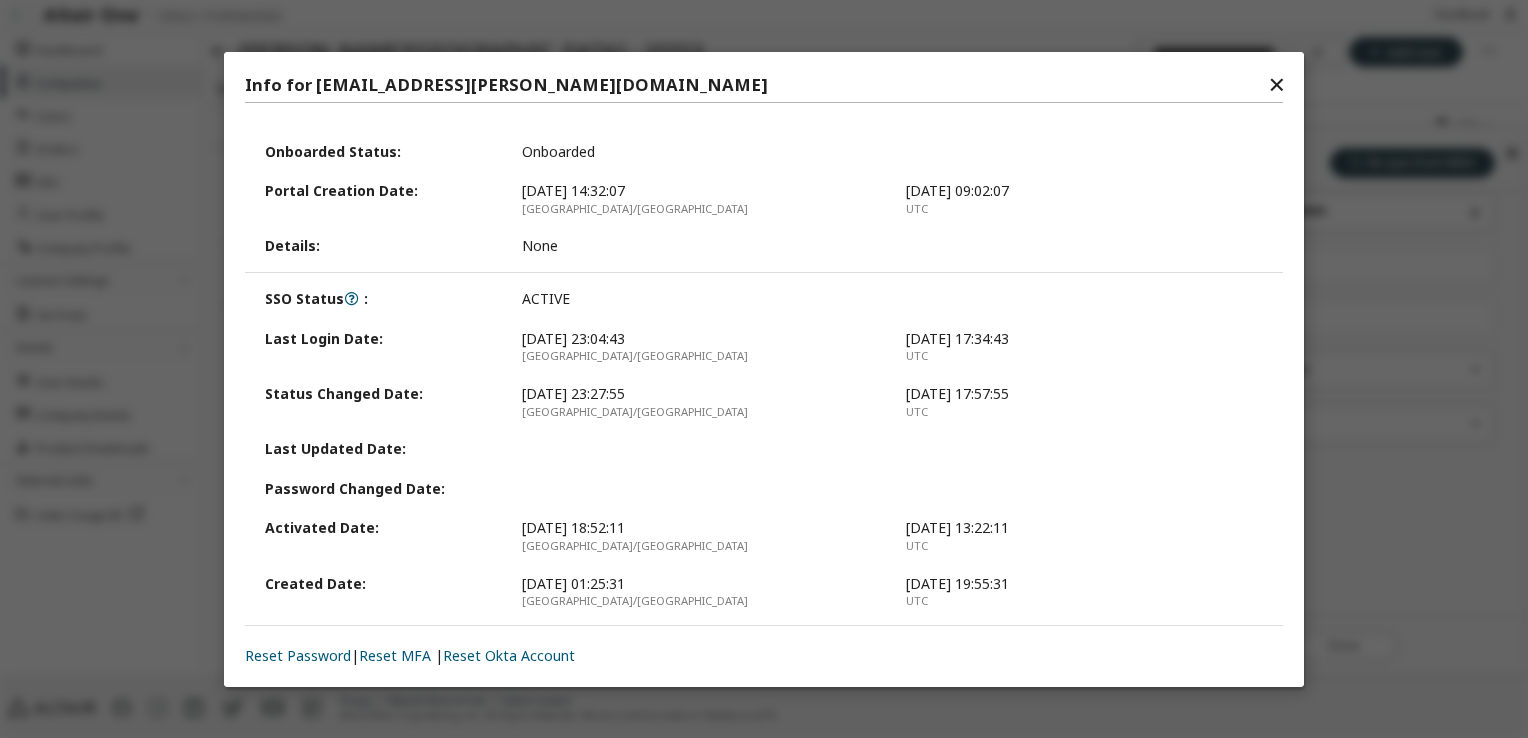 click on "✕" at bounding box center [1276, 85] 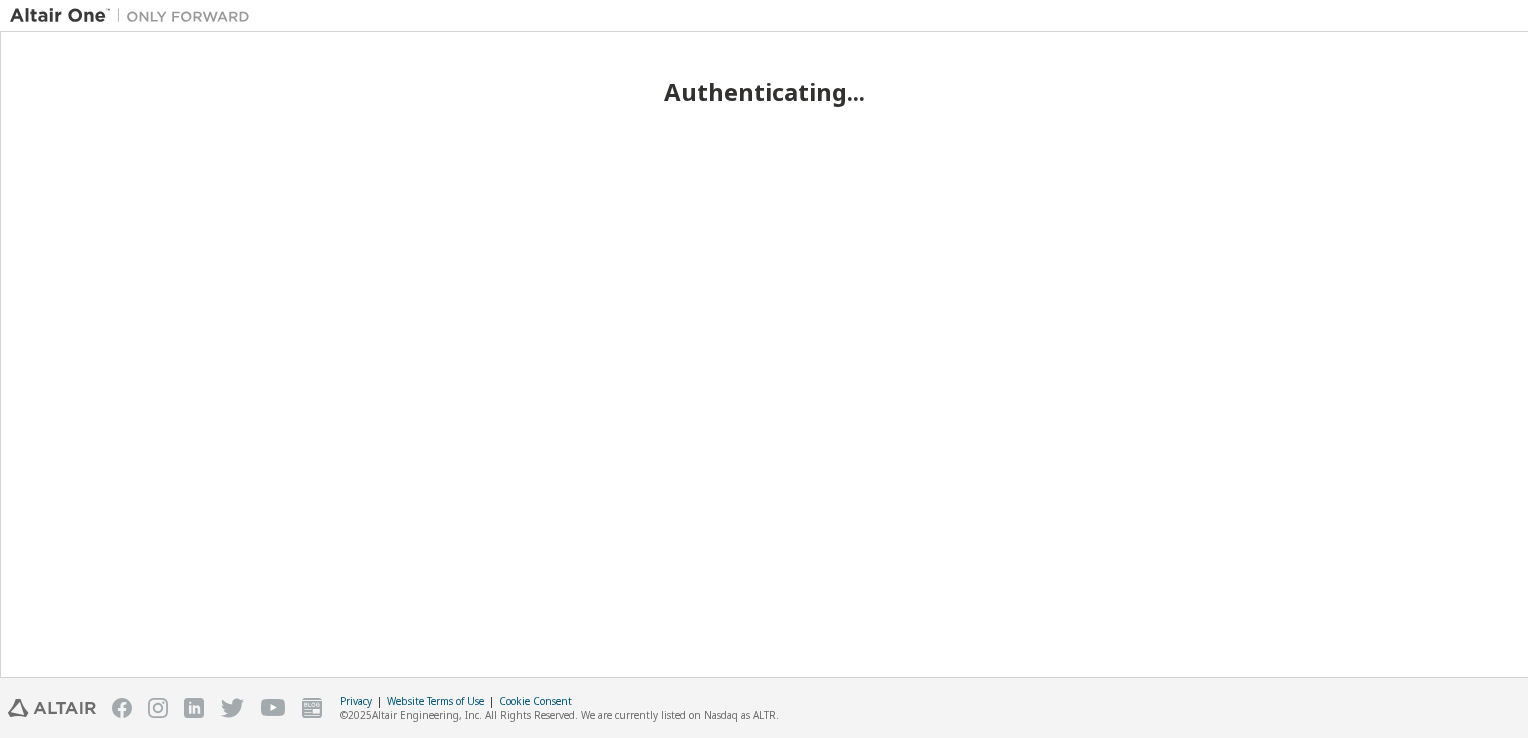 scroll, scrollTop: 0, scrollLeft: 0, axis: both 